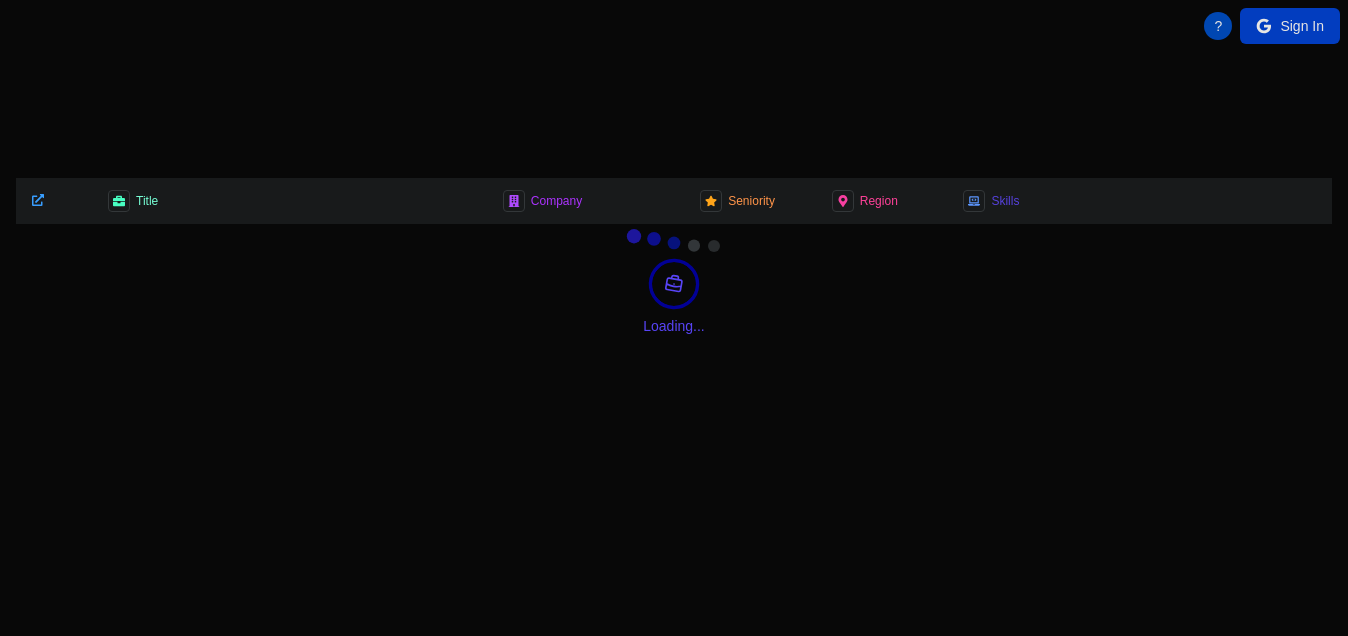 scroll, scrollTop: 0, scrollLeft: 0, axis: both 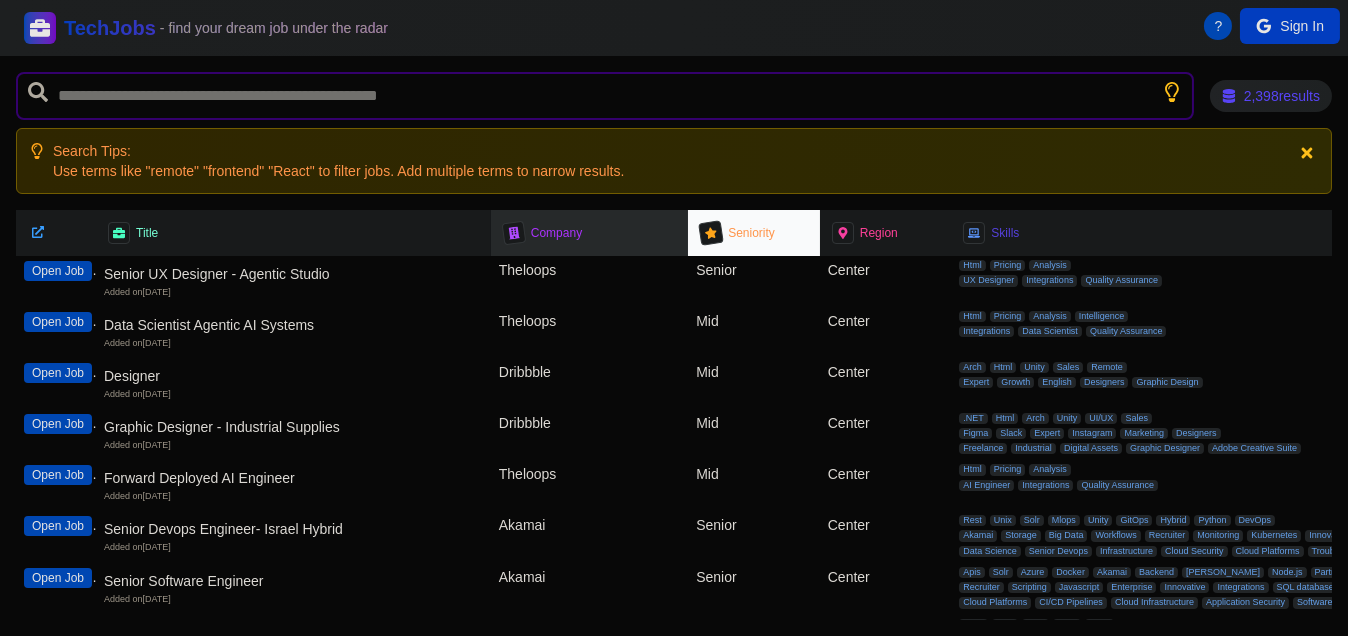 click at bounding box center [711, 233] 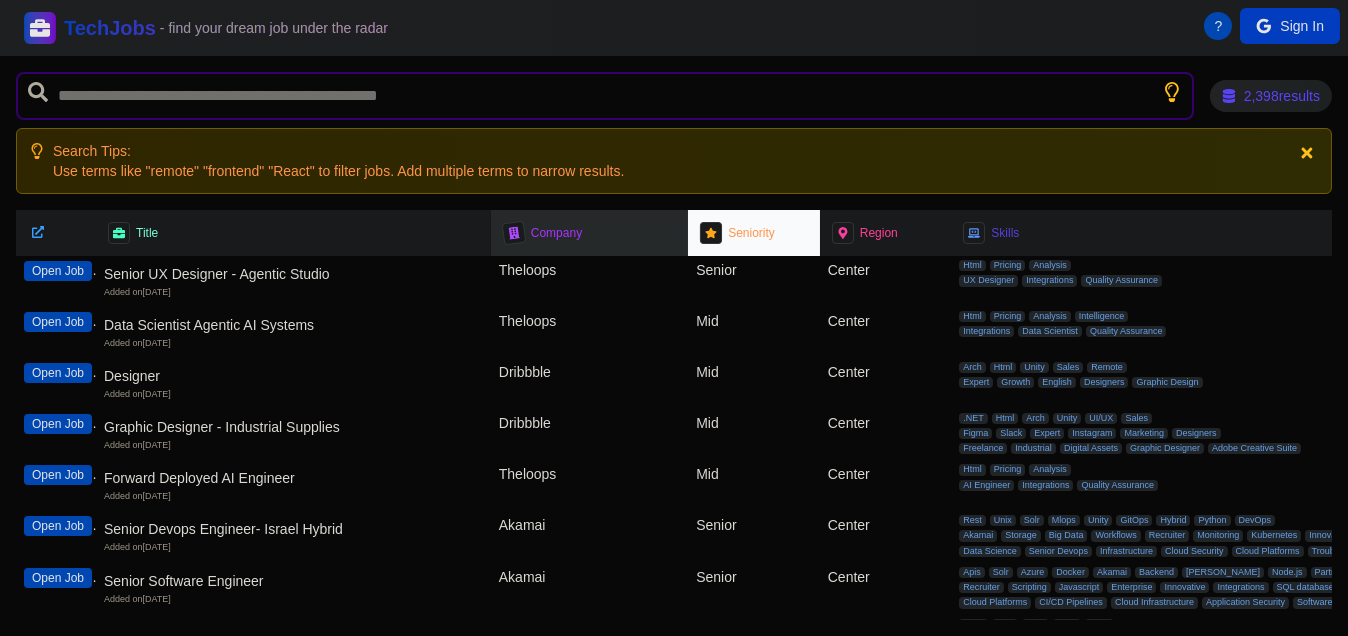 click on "Seniority" at bounding box center [751, 233] 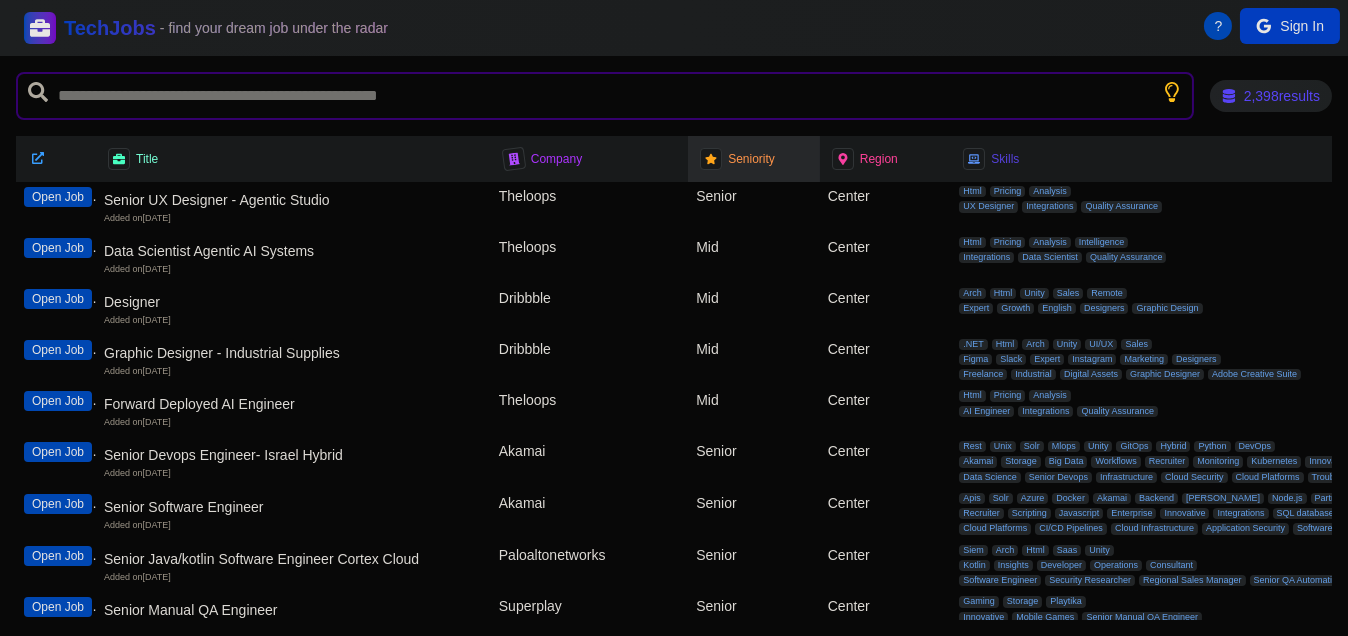 click on "Seniority" at bounding box center [751, 159] 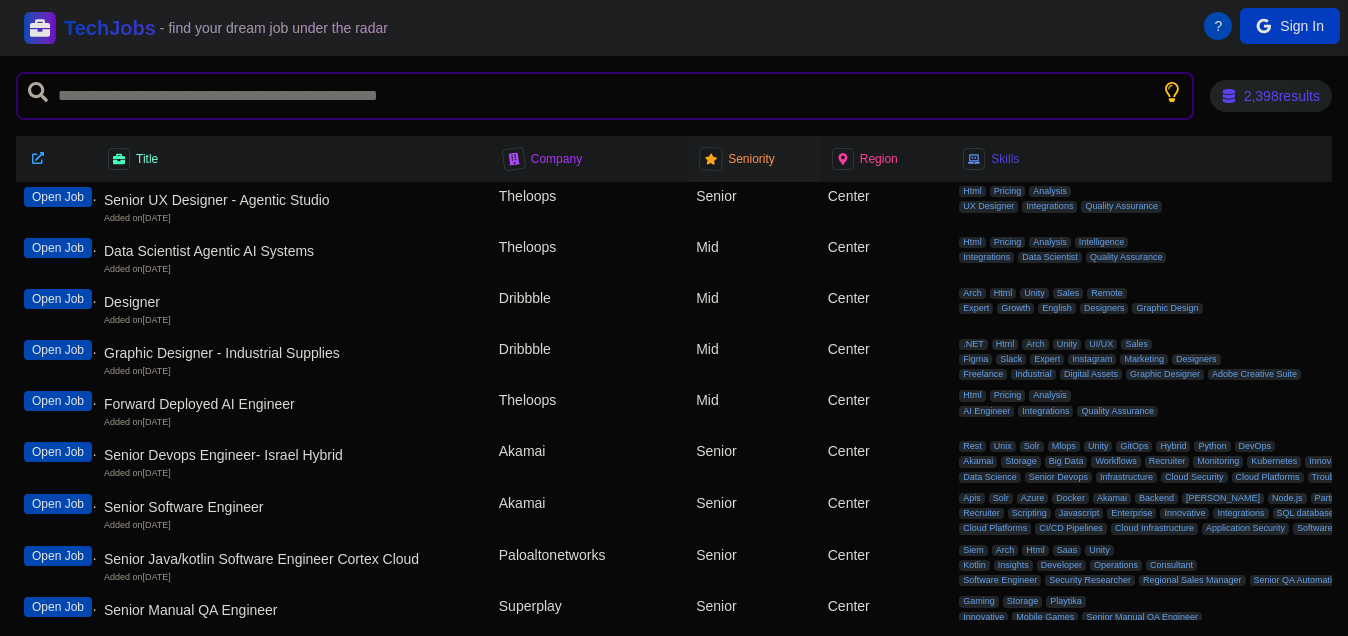 click 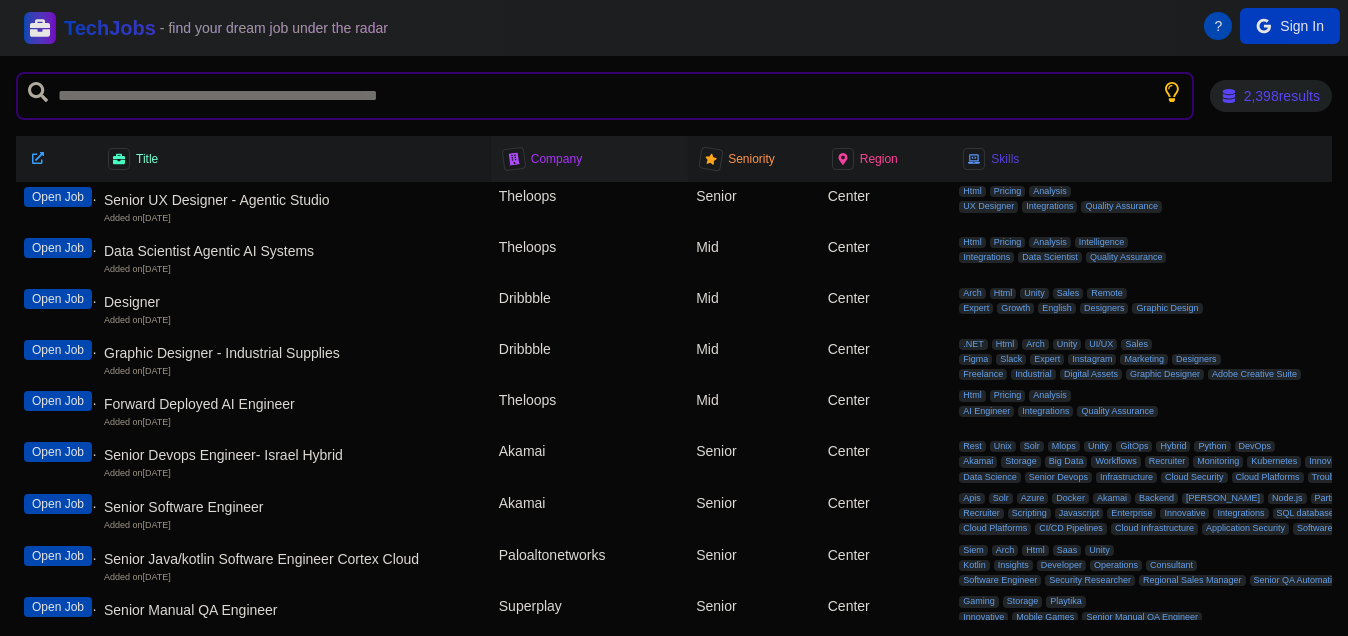 click on "Seniority" at bounding box center [751, 159] 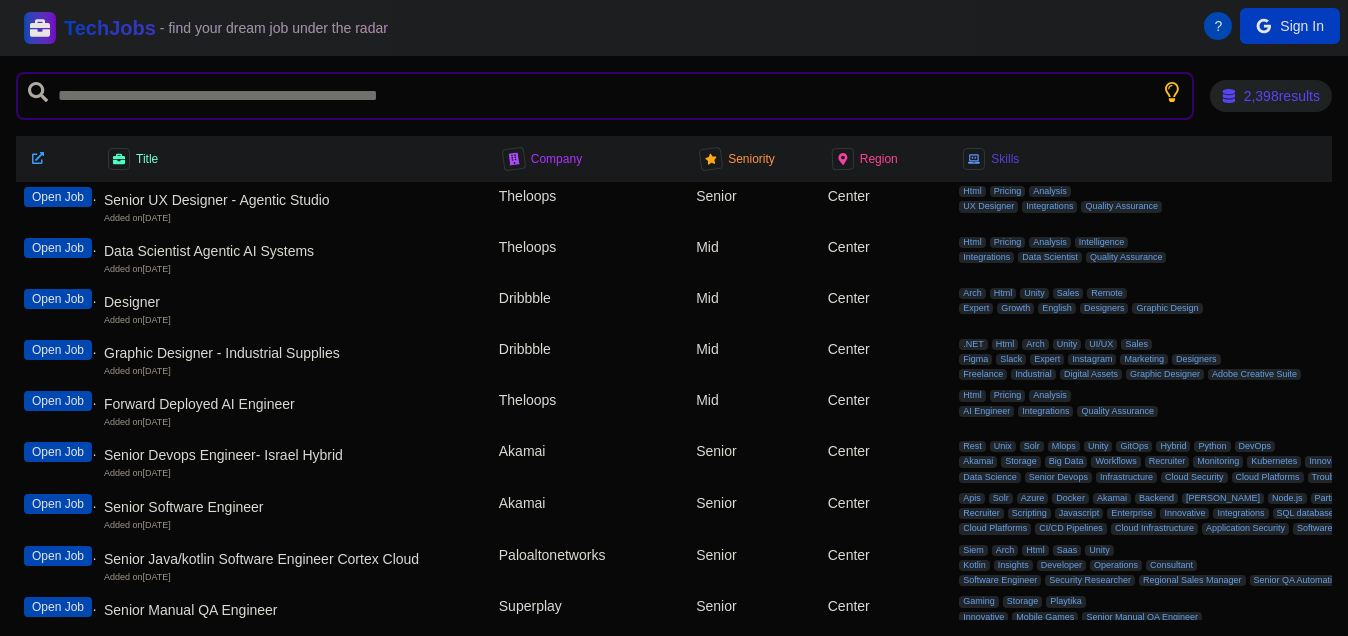 click at bounding box center (605, 96) 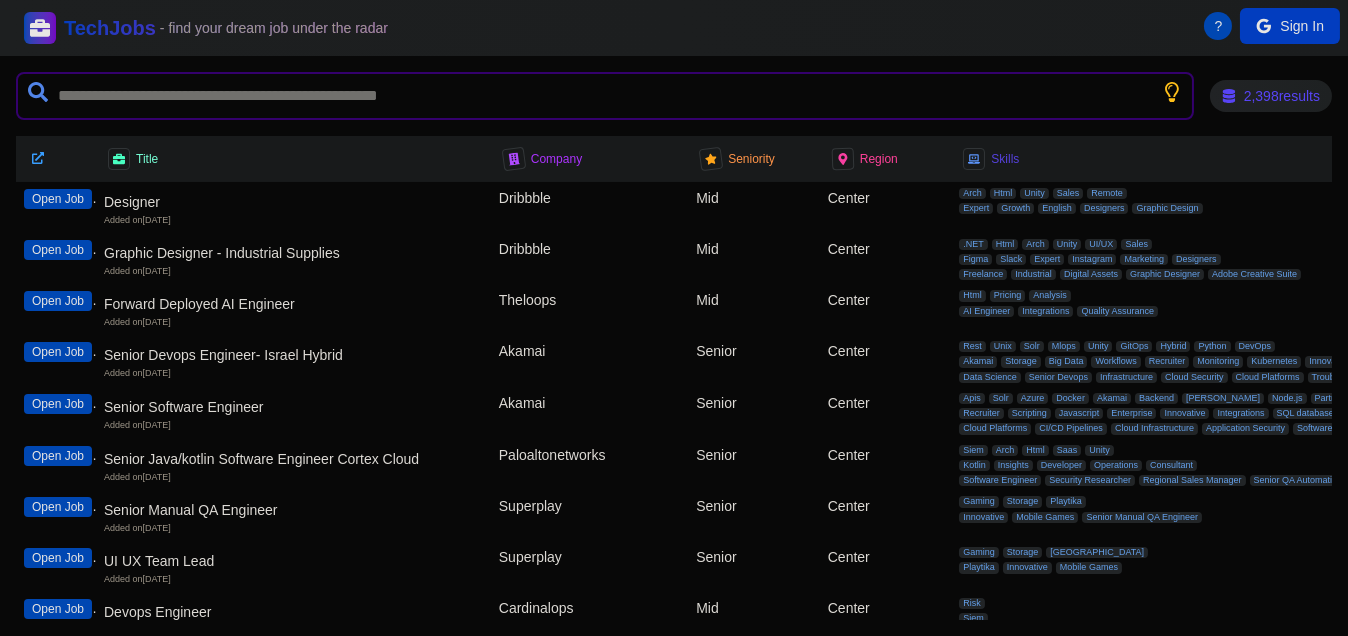 scroll, scrollTop: 0, scrollLeft: 0, axis: both 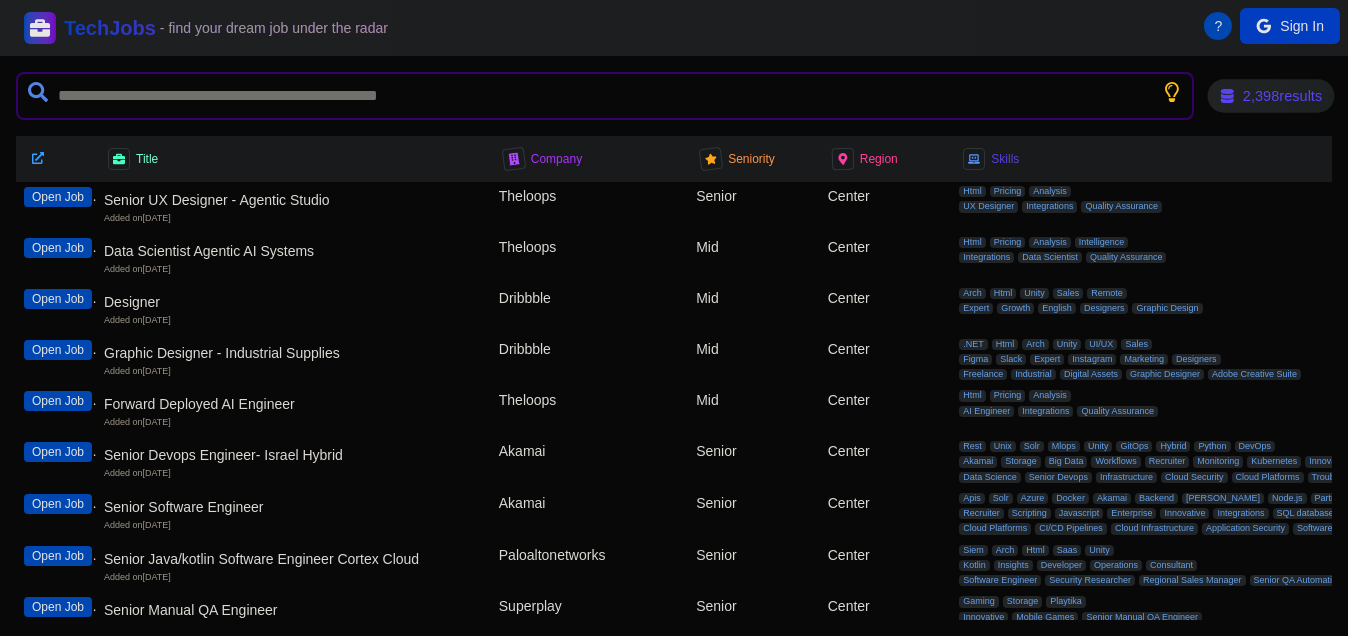 click on "2,398  results" at bounding box center [1270, 95] 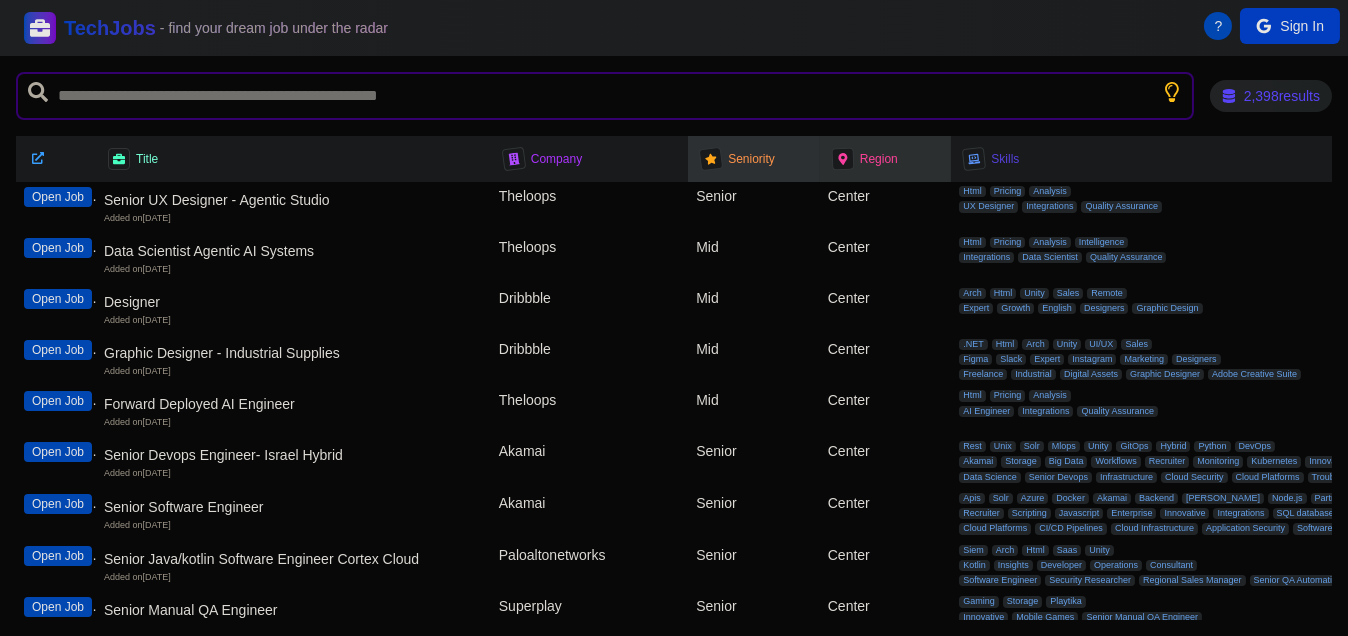 click on "Seniority" at bounding box center [751, 159] 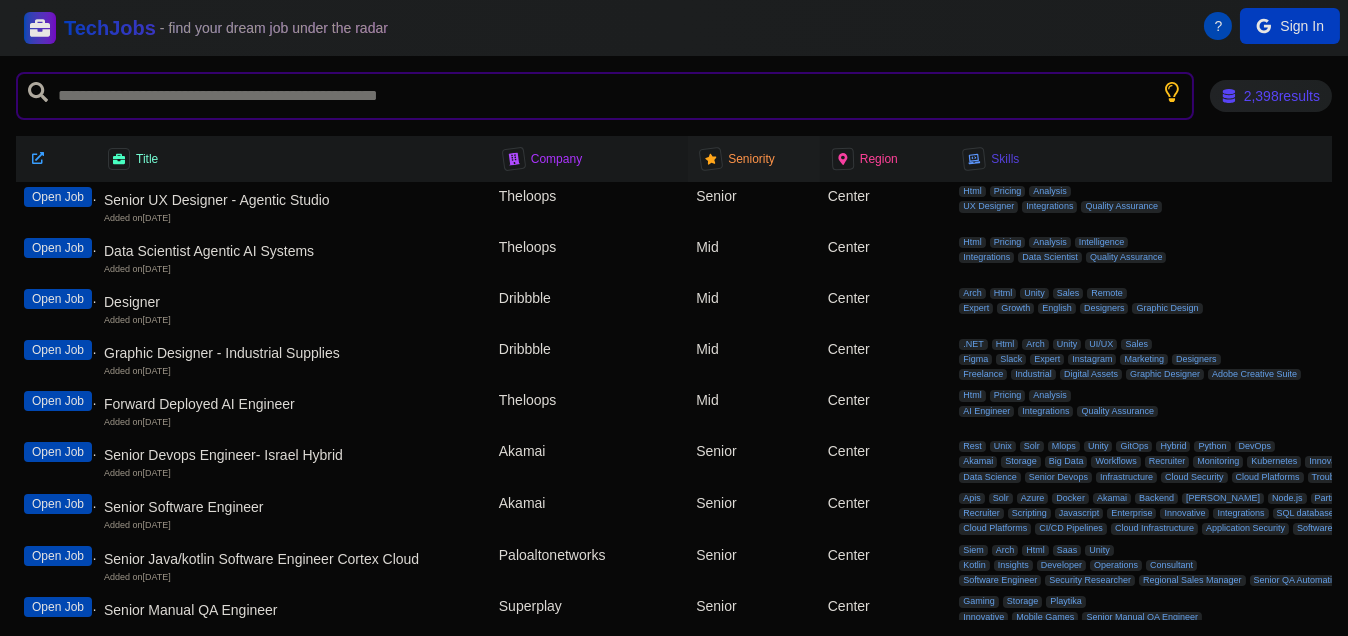 click at bounding box center [711, 159] 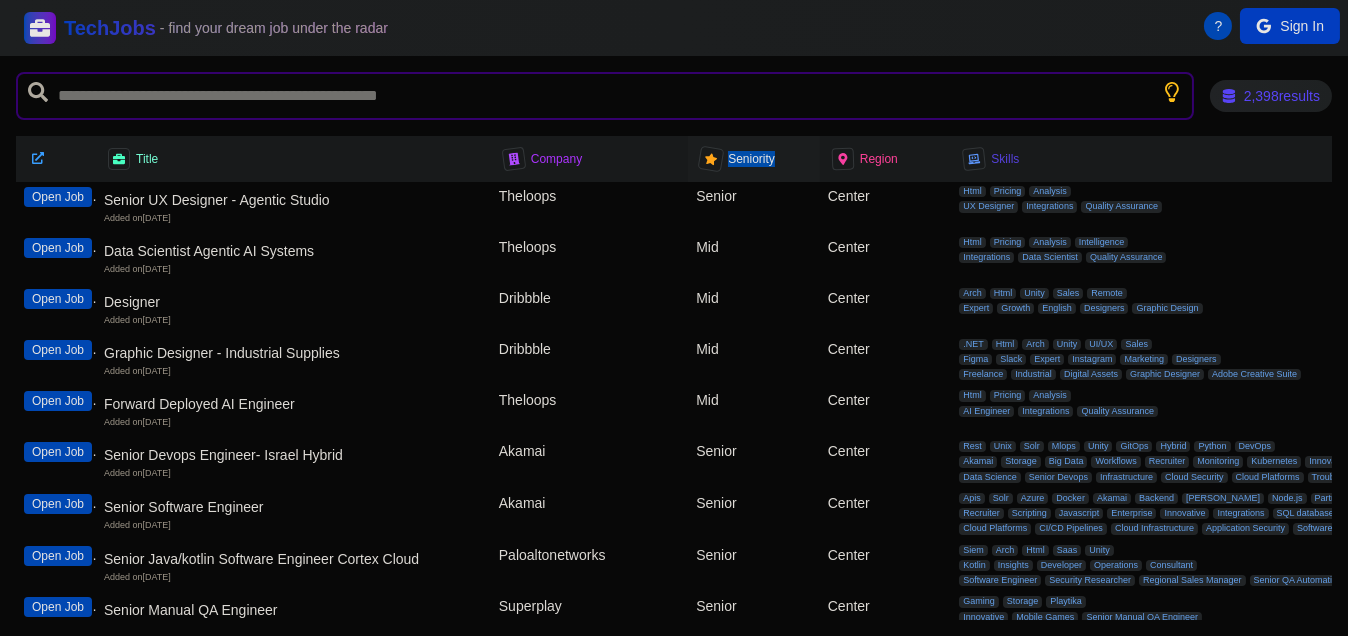 click at bounding box center (711, 159) 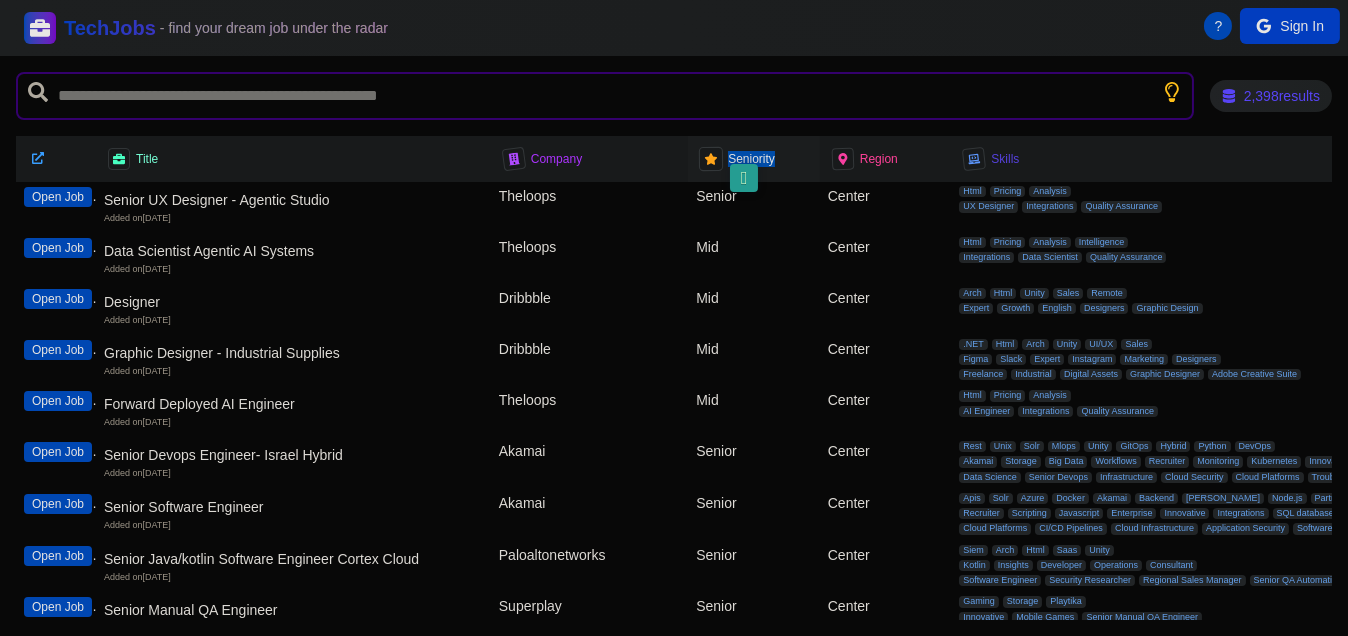 click at bounding box center [711, 159] 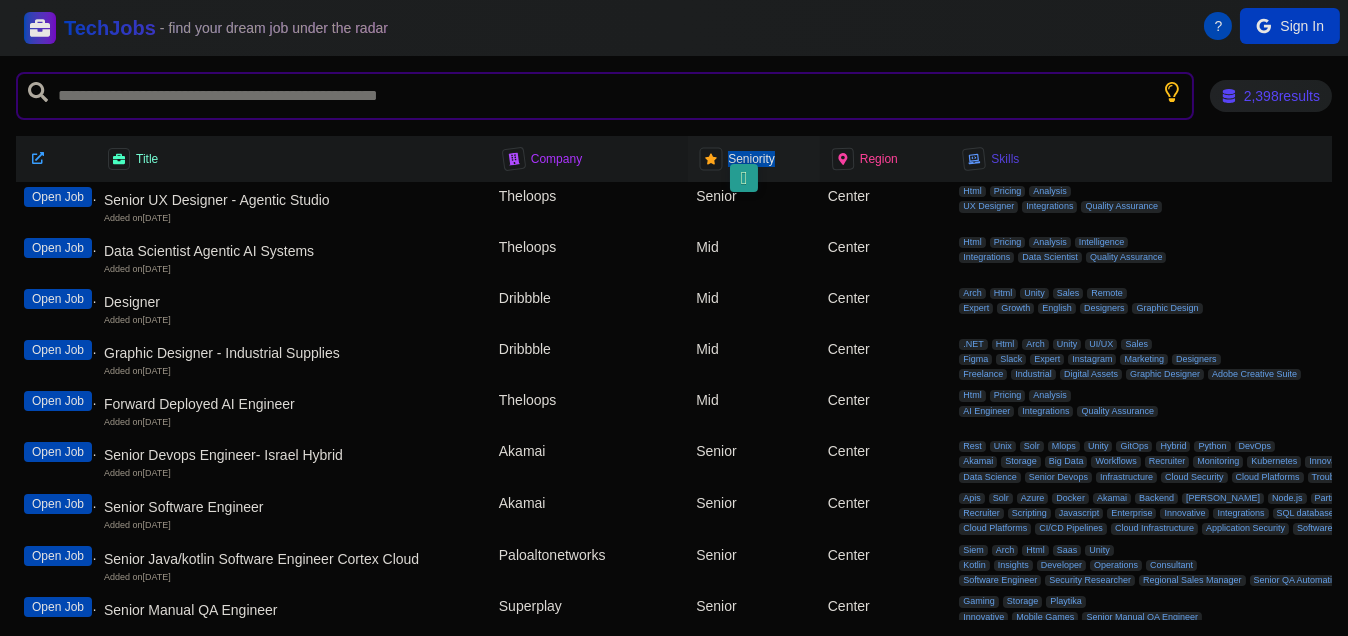 click on "Seniority" at bounding box center (754, 159) 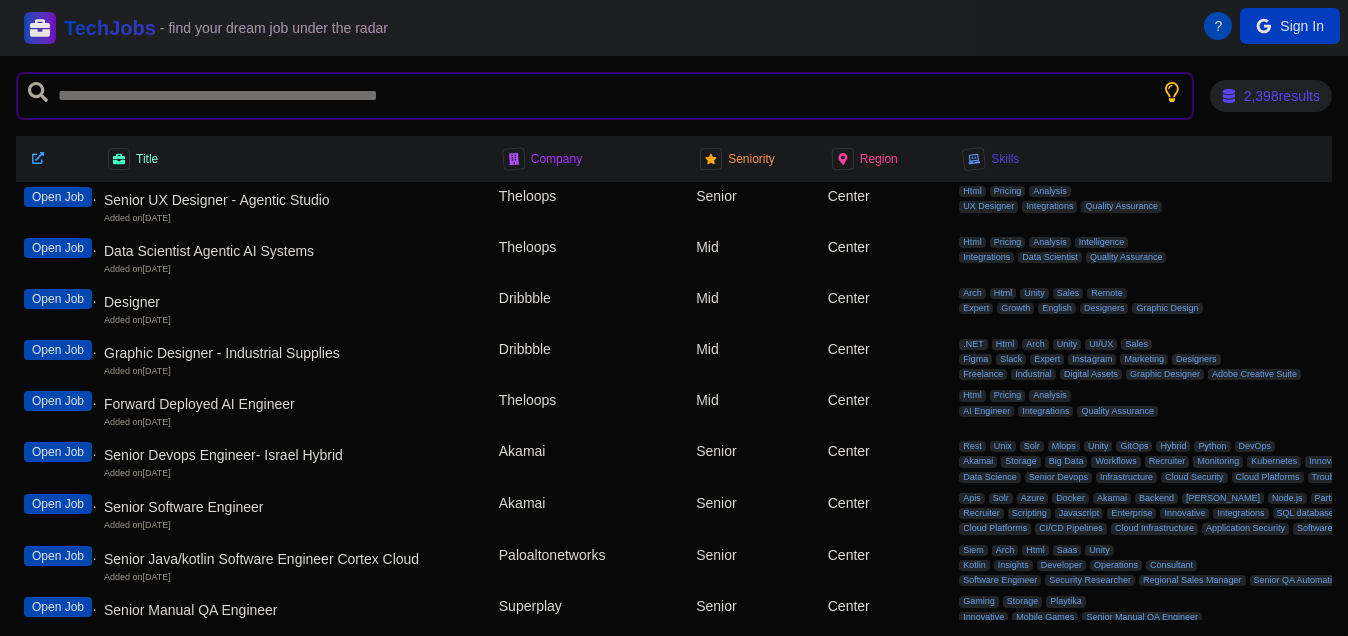 click at bounding box center (56, 159) 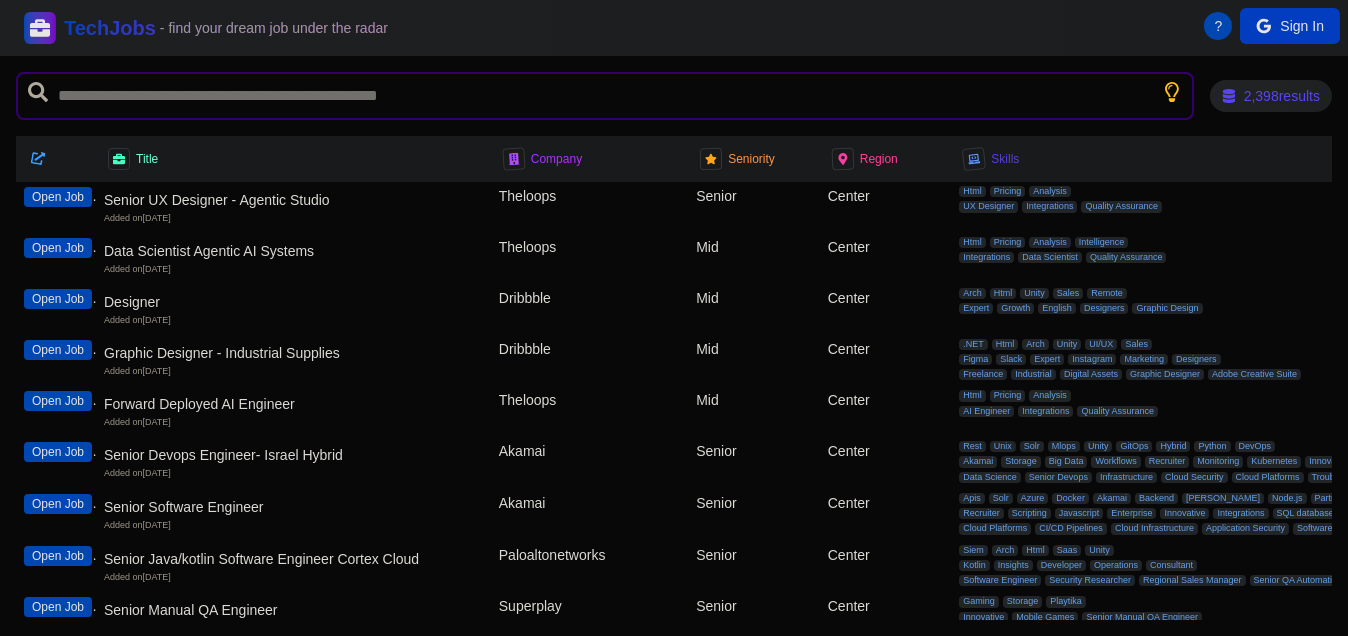 click 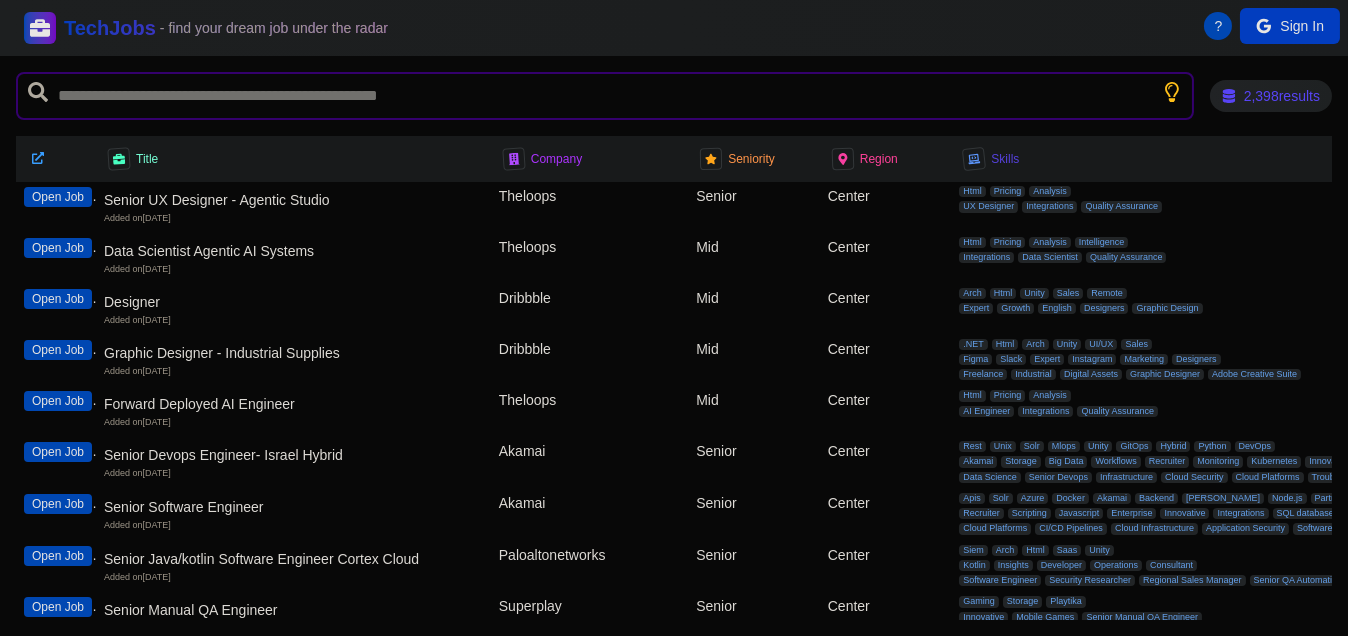 click at bounding box center [605, 96] 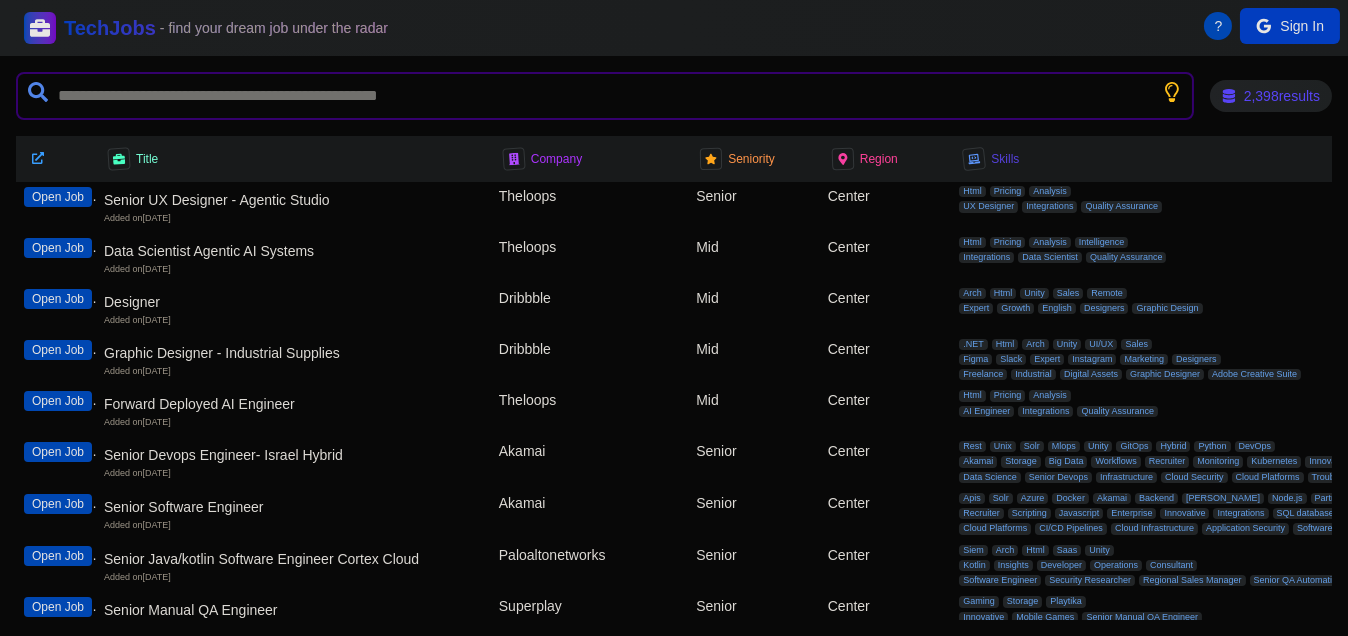 type on "*" 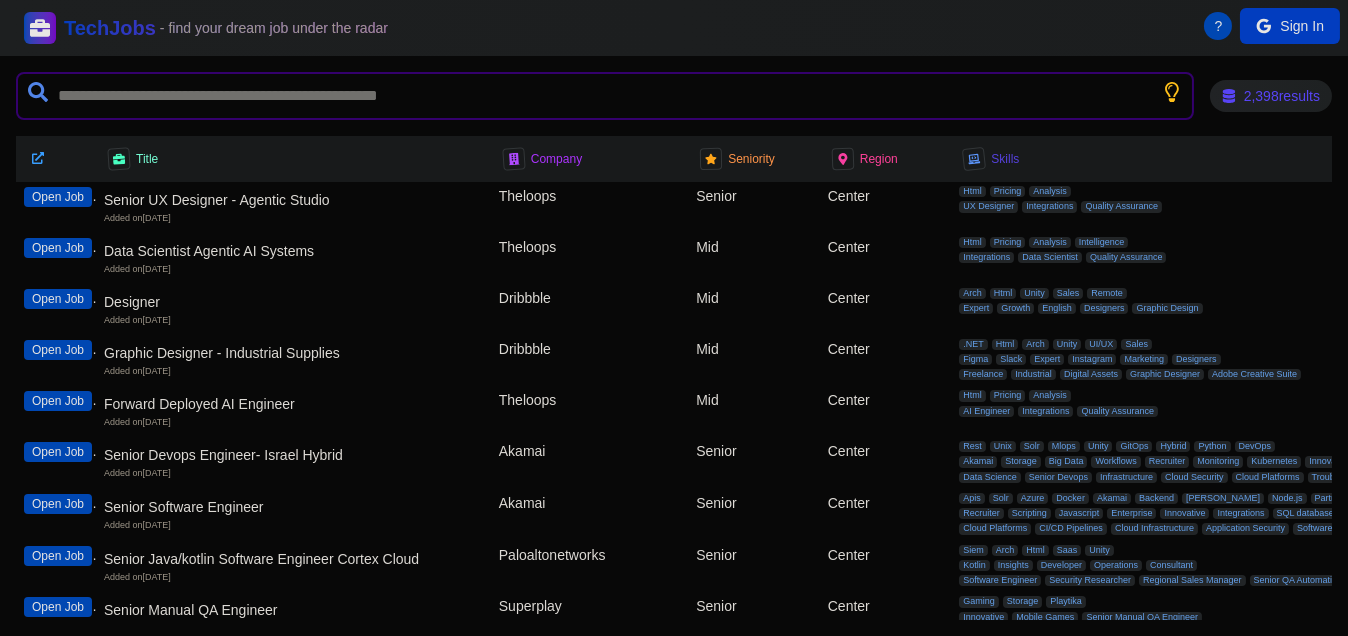 type on "*" 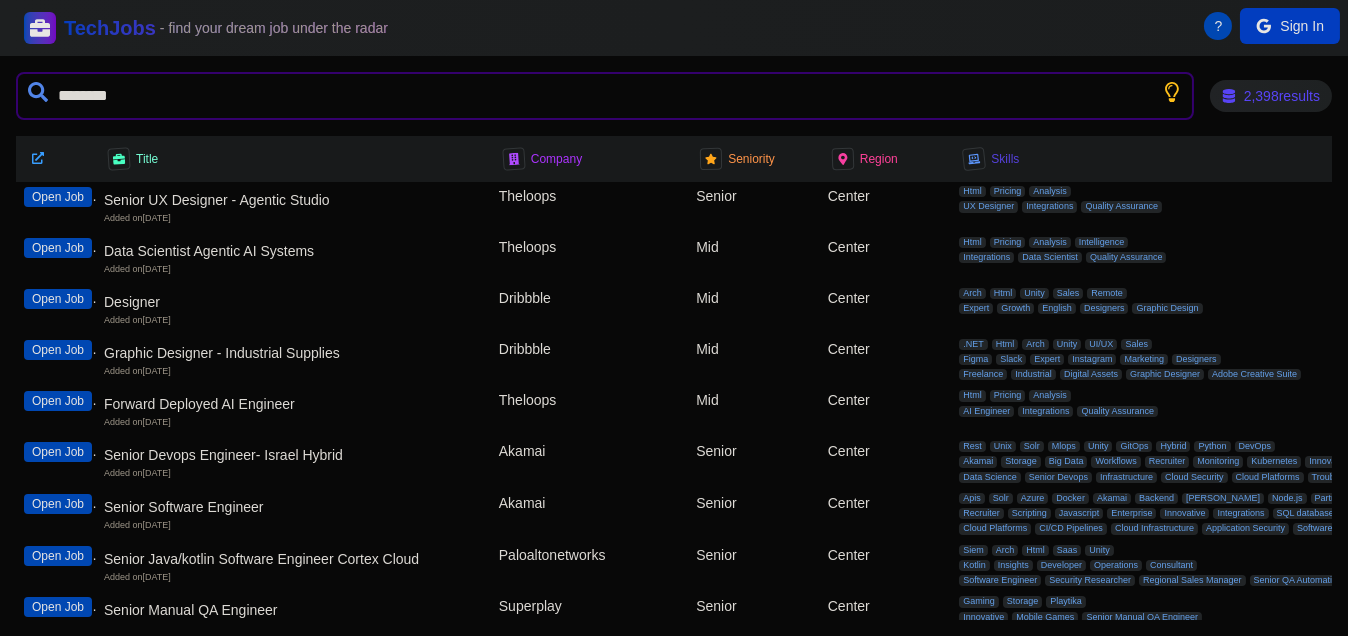 type on "*********" 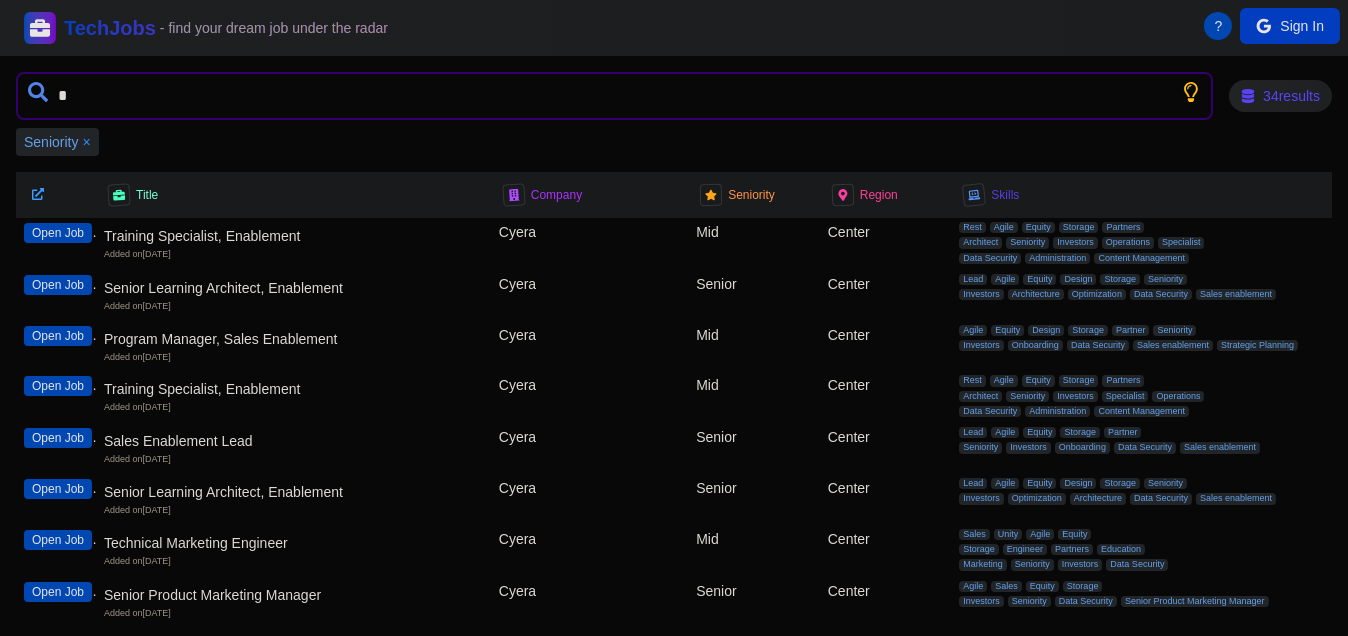 type on "*" 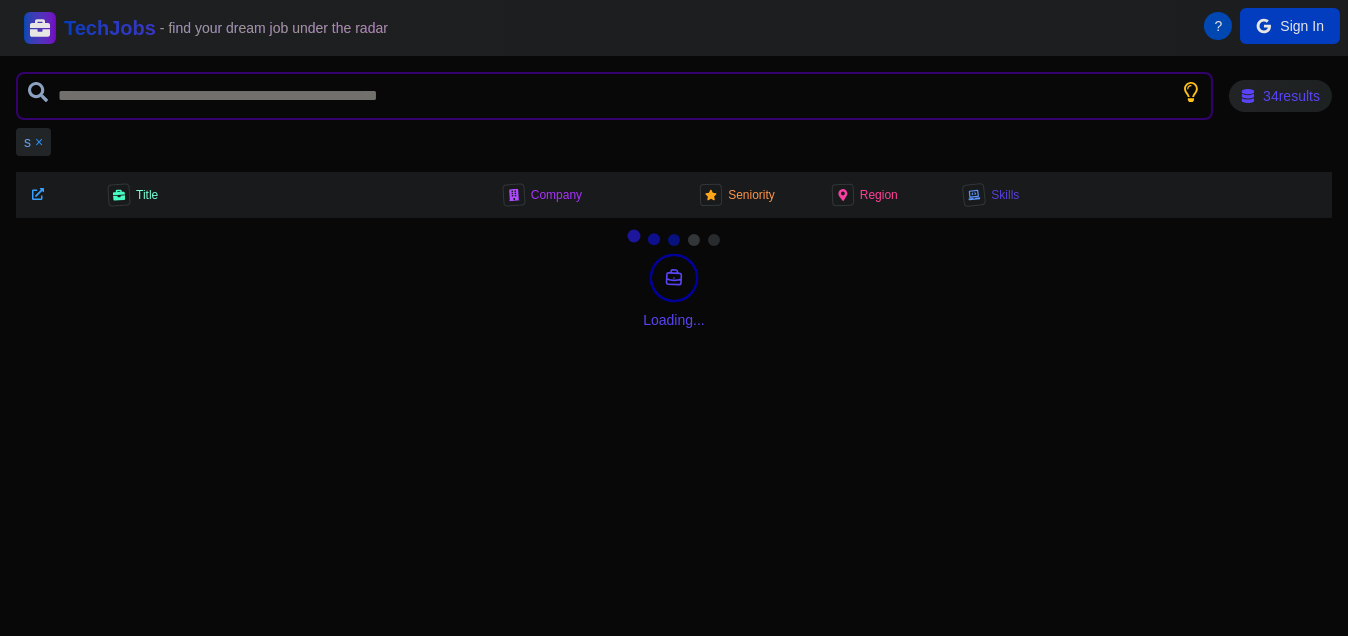 click at bounding box center [614, 96] 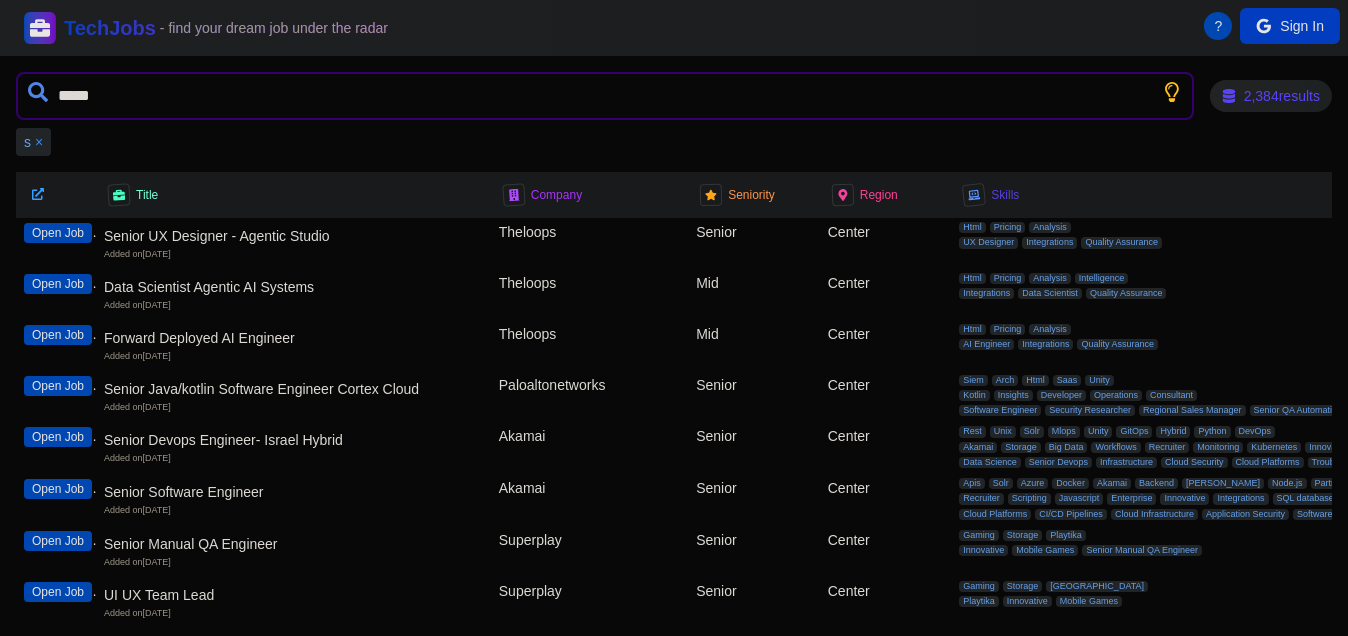 type on "******" 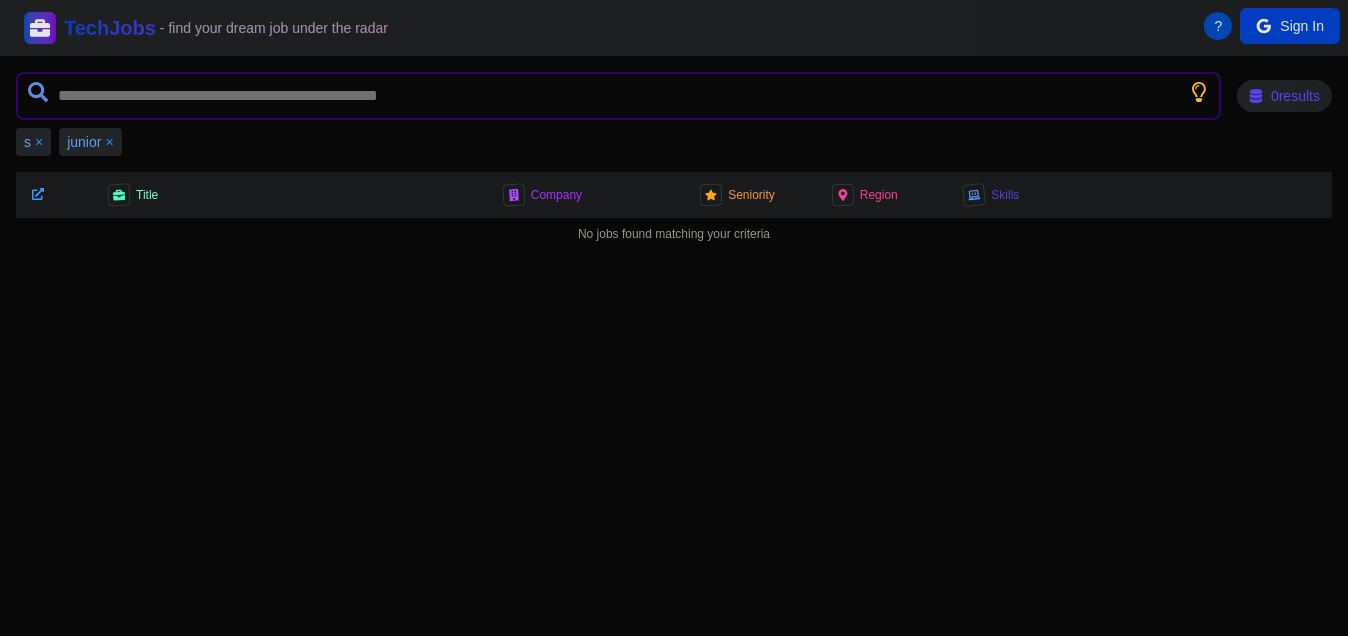 click on "×" at bounding box center [109, 142] 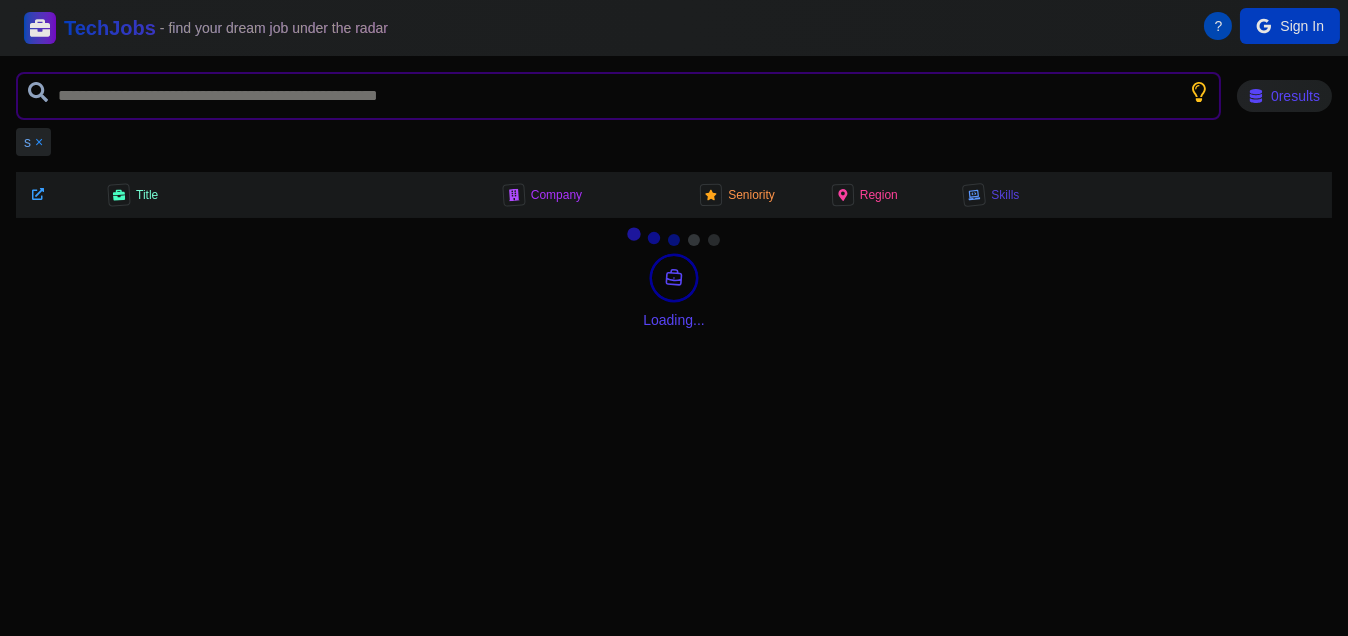click on "×" at bounding box center [39, 142] 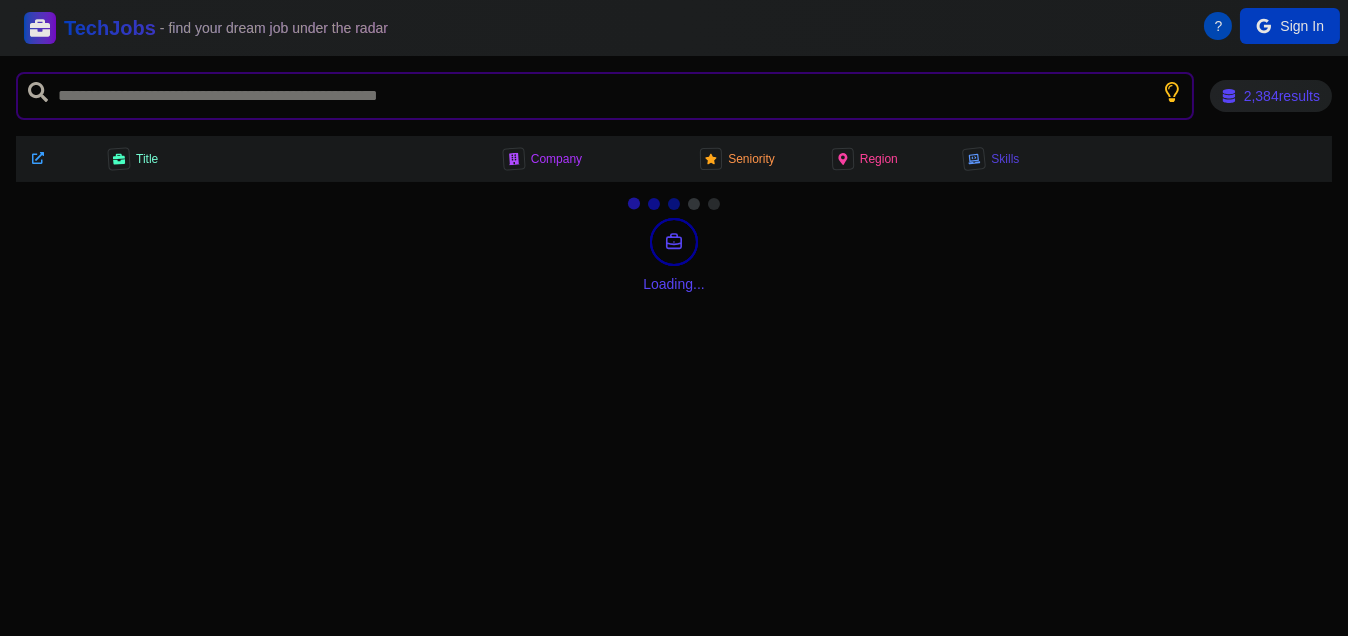 click at bounding box center (605, 96) 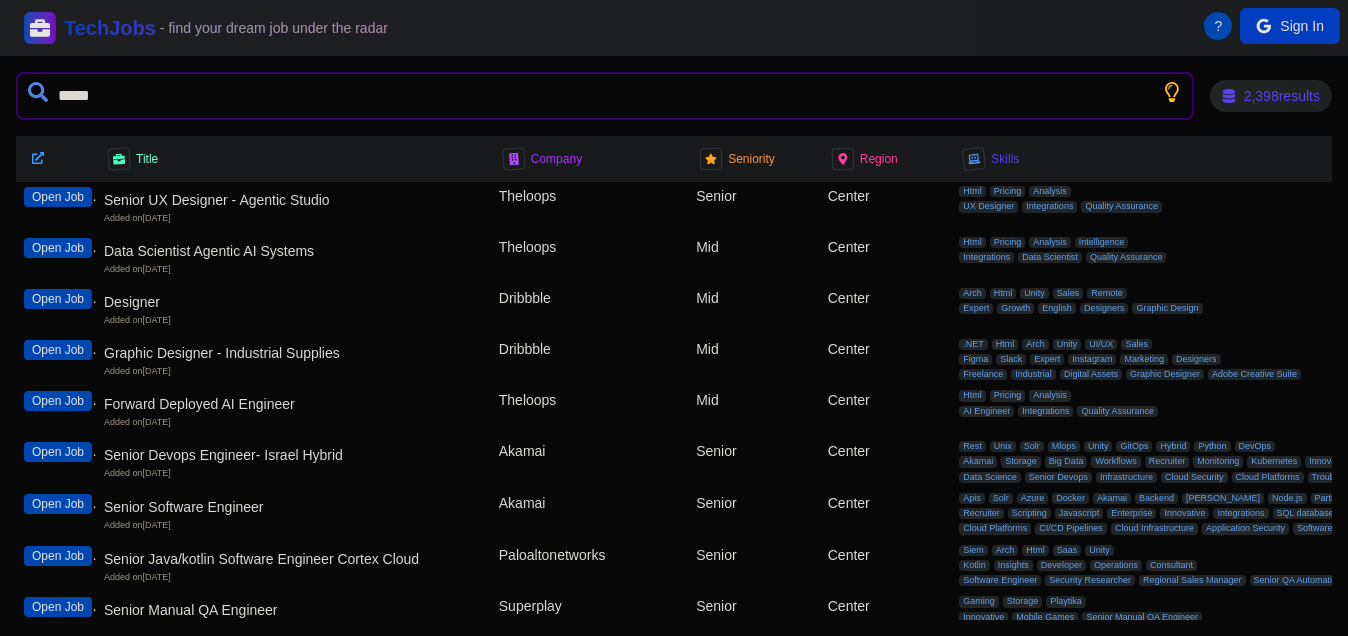 type on "******" 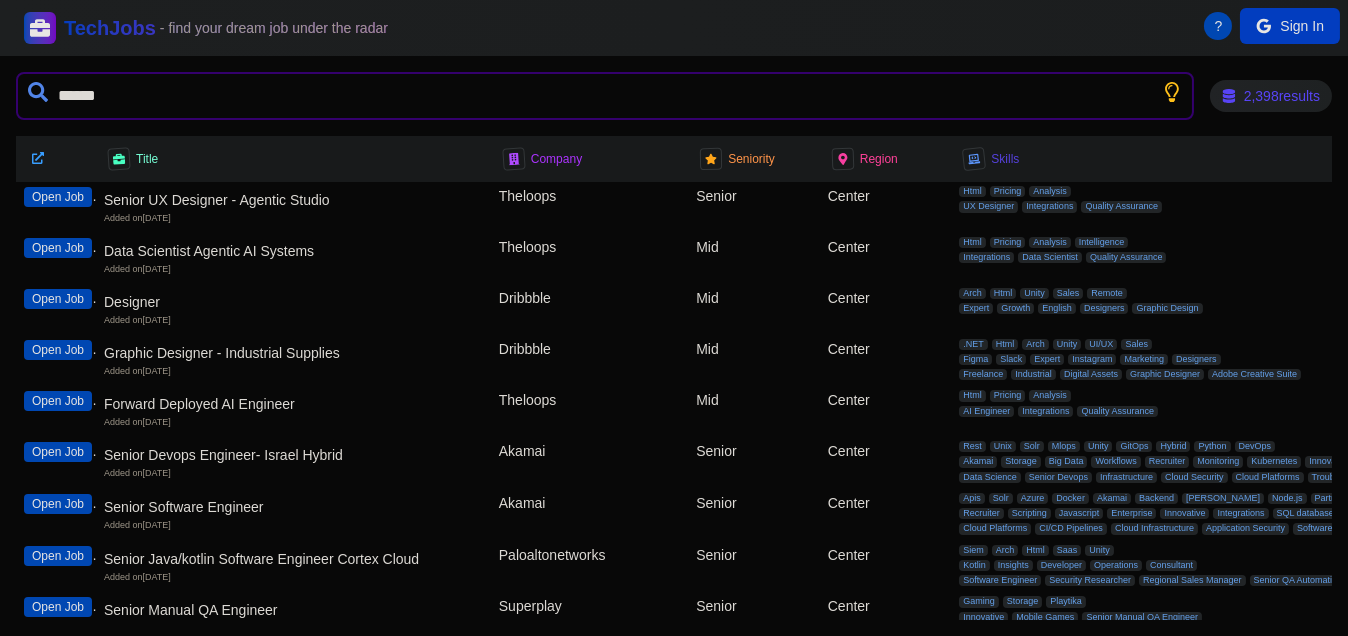 type 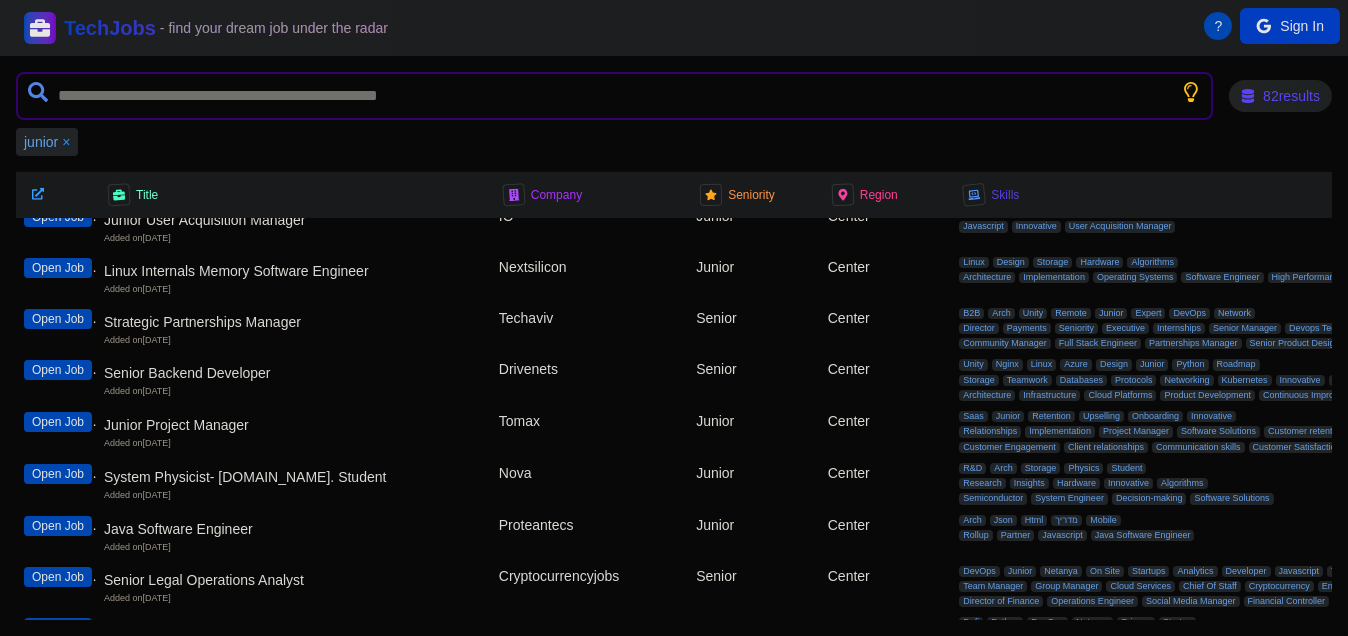 scroll, scrollTop: 3300, scrollLeft: 0, axis: vertical 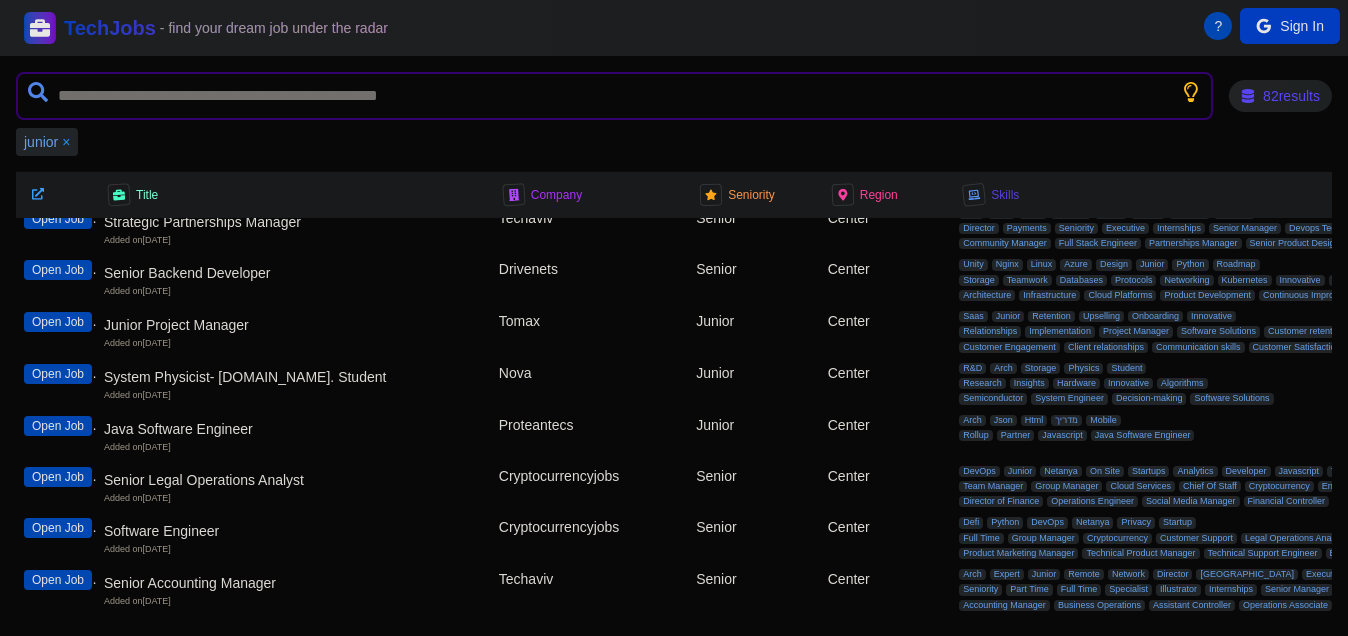 click on "Open Job" at bounding box center [58, 426] 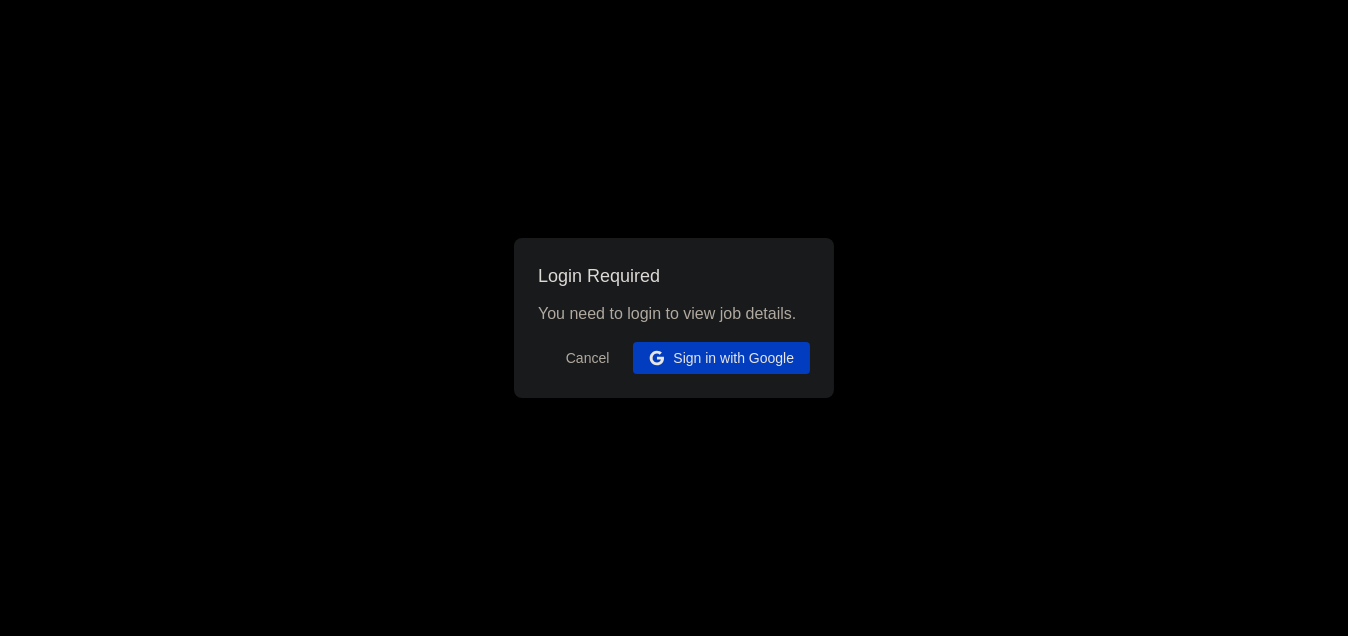 click on "Cancel" at bounding box center [588, 358] 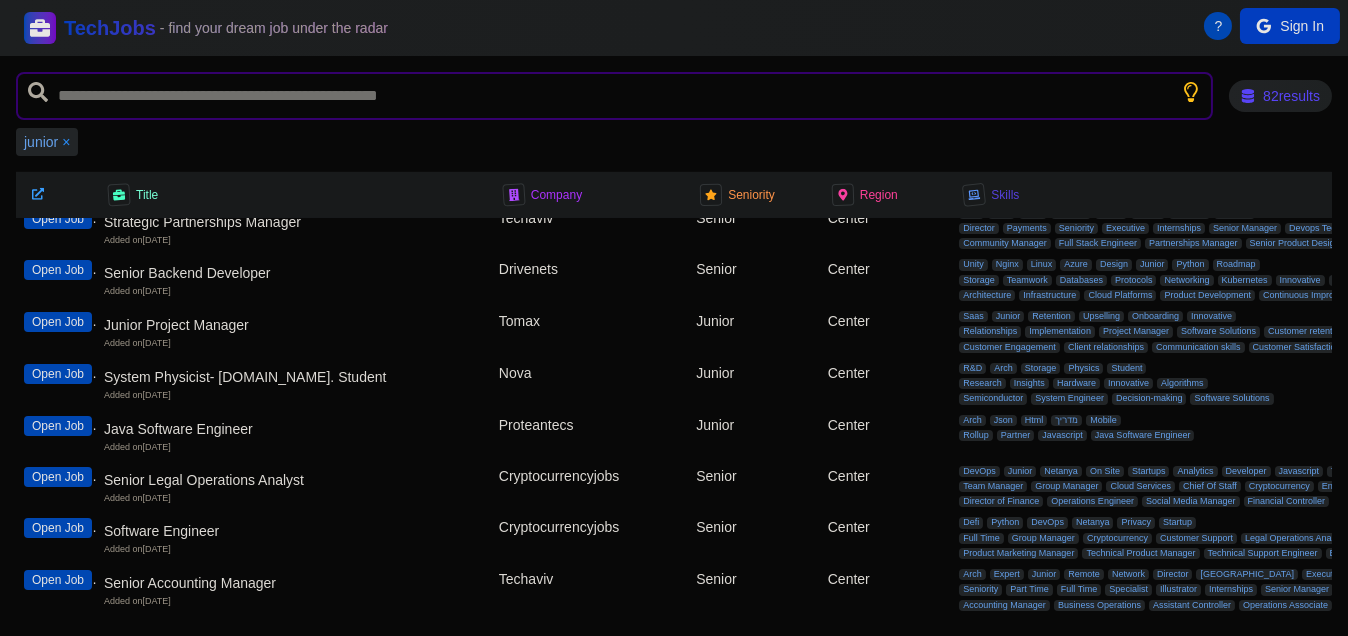 click on "Open Job" at bounding box center [58, 426] 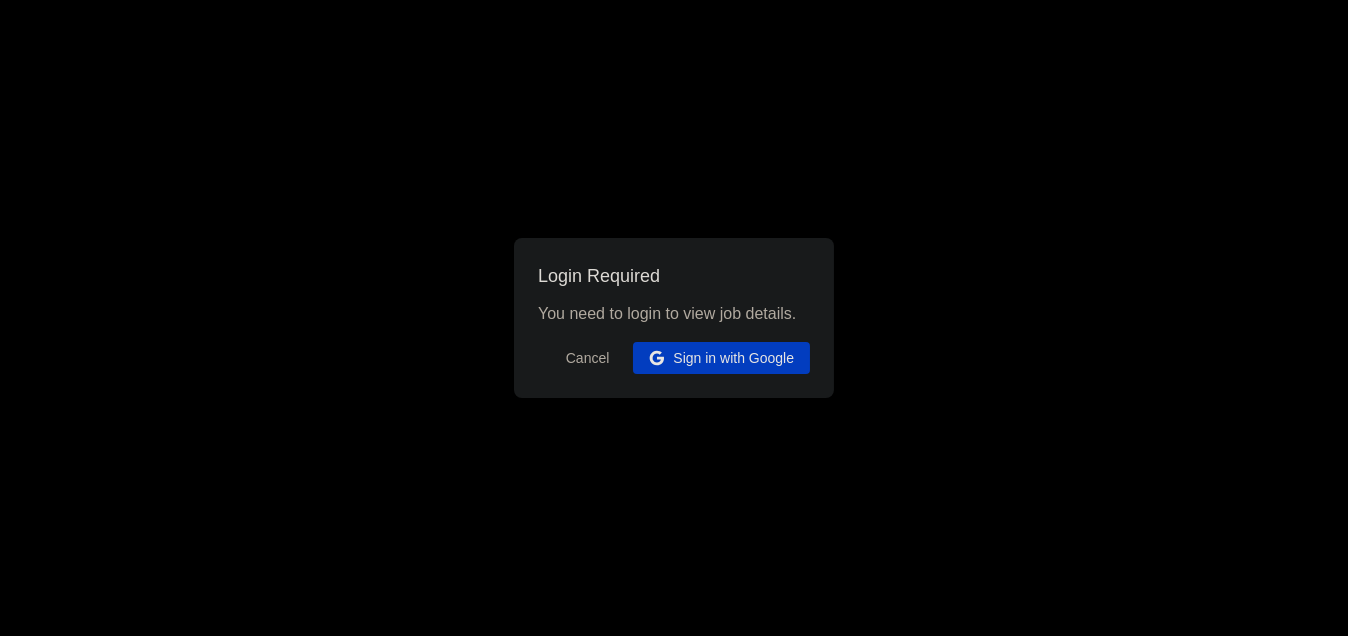 click on "Sign in with Google" at bounding box center (721, 358) 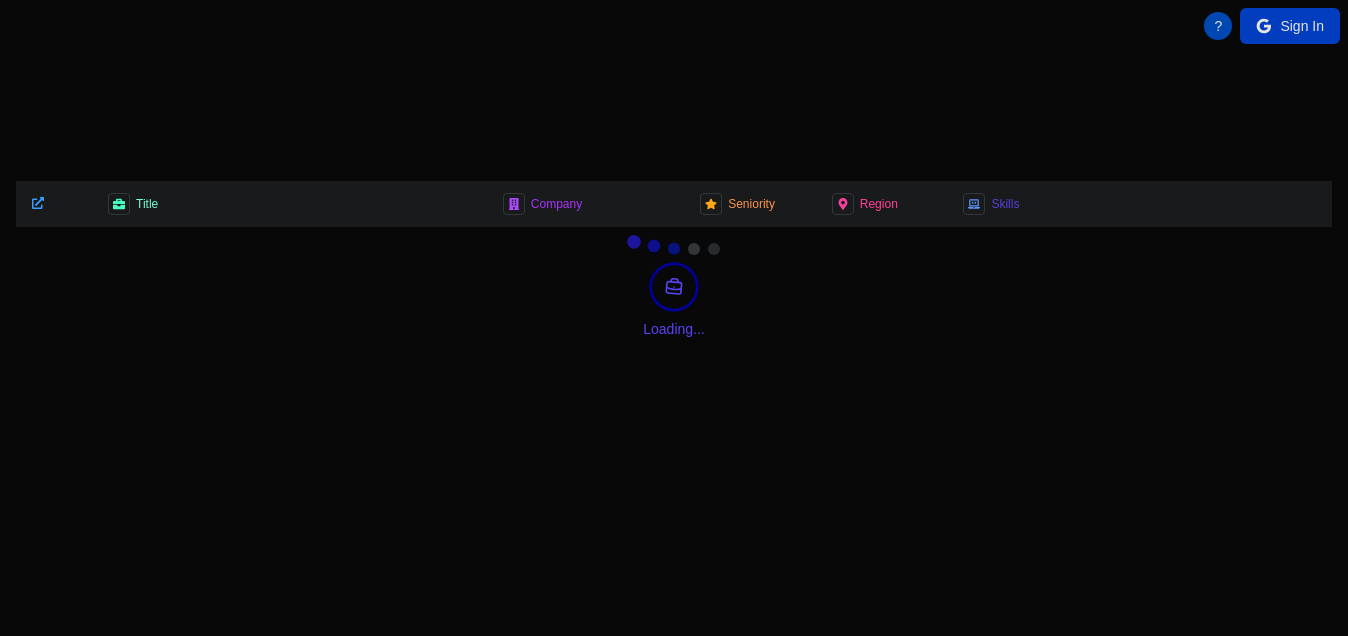 scroll, scrollTop: 0, scrollLeft: 0, axis: both 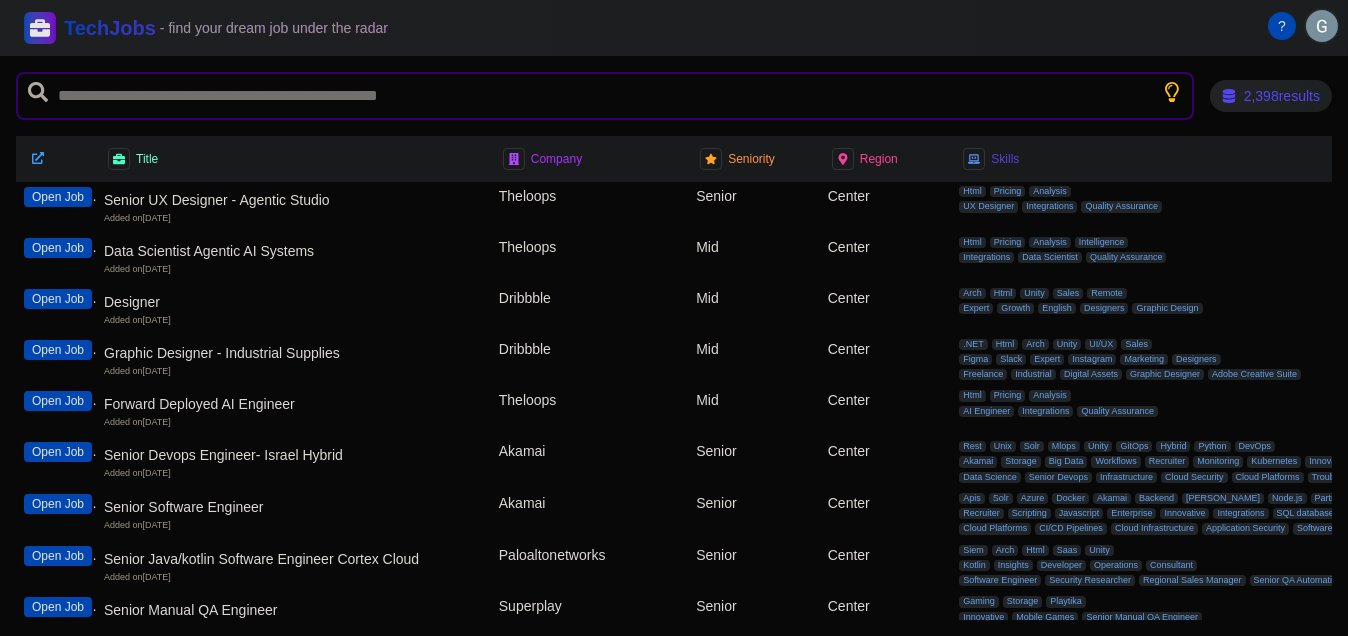 click at bounding box center [605, 96] 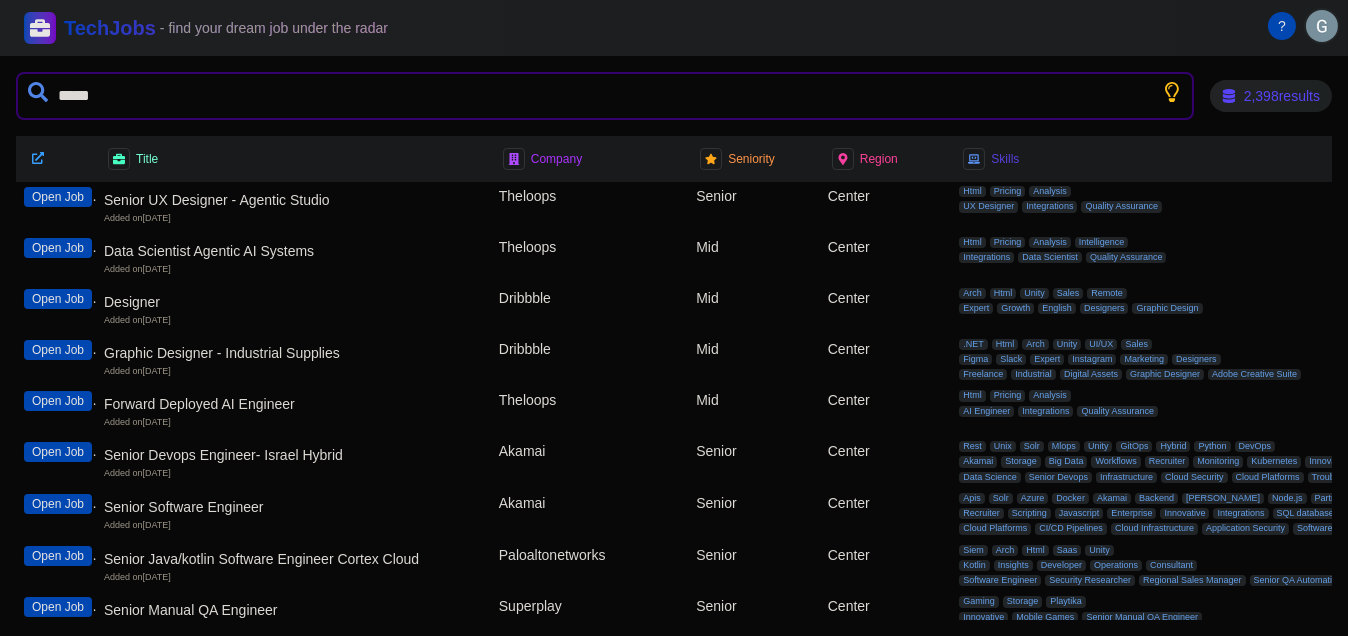 type on "******" 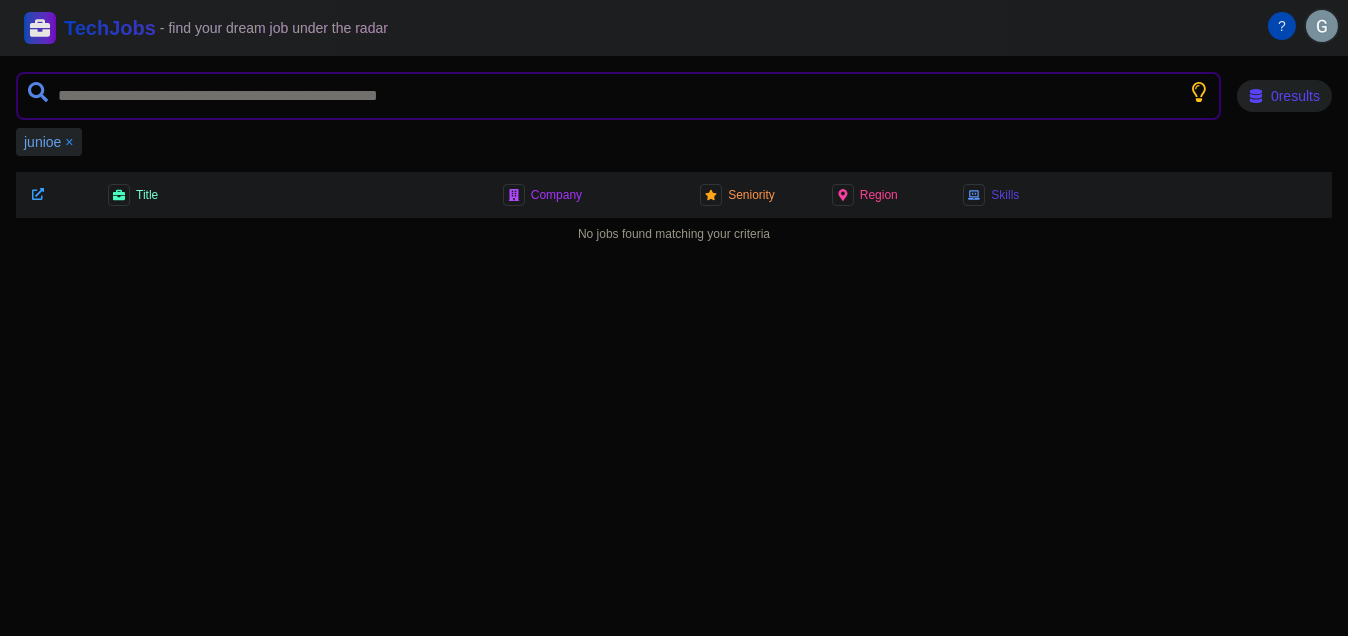 click on "×" at bounding box center (69, 142) 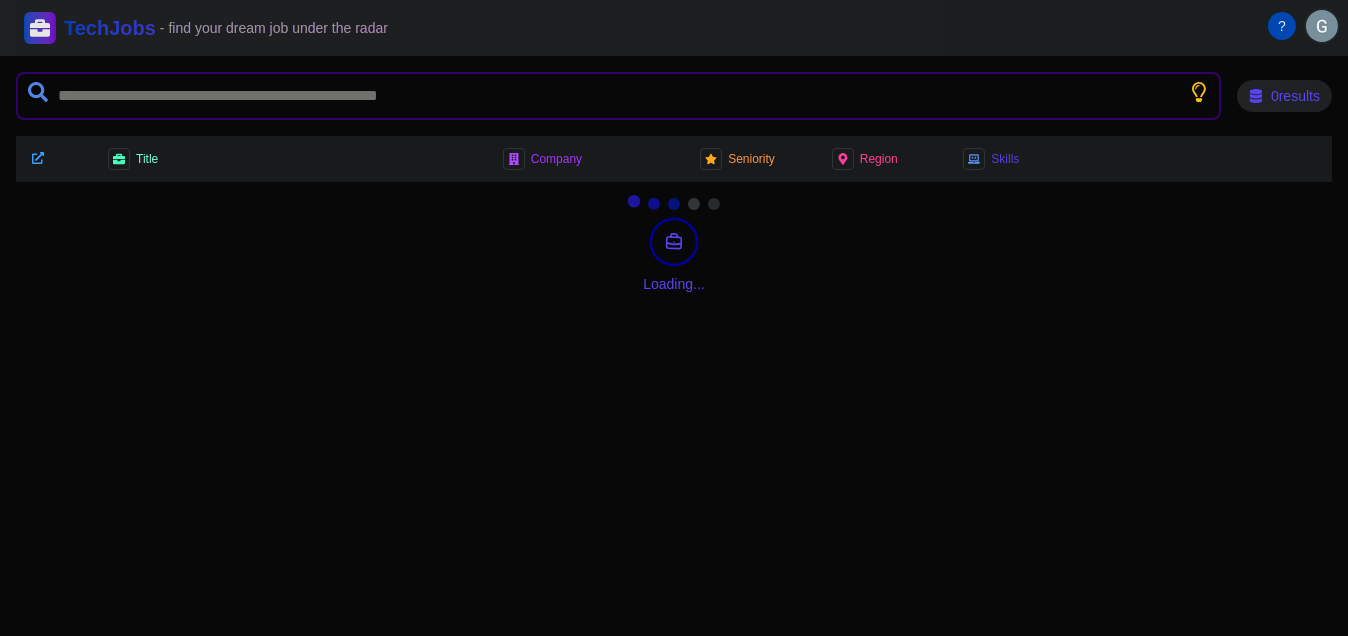 click at bounding box center [618, 96] 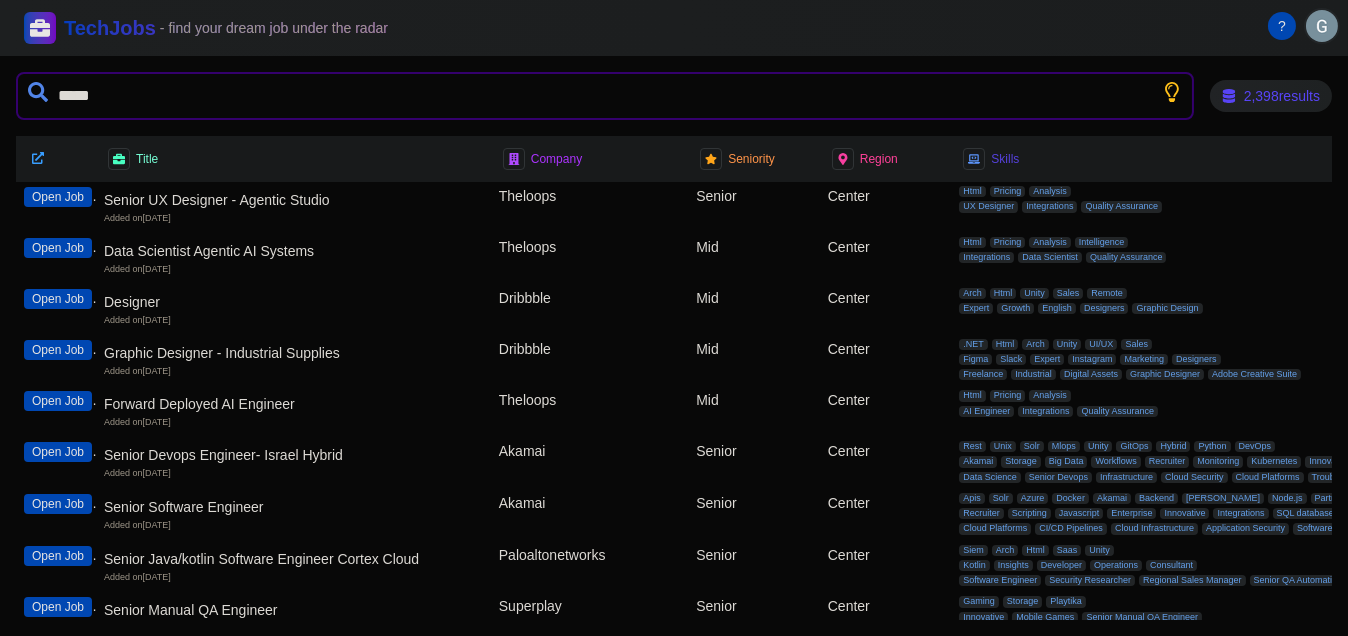 type on "******" 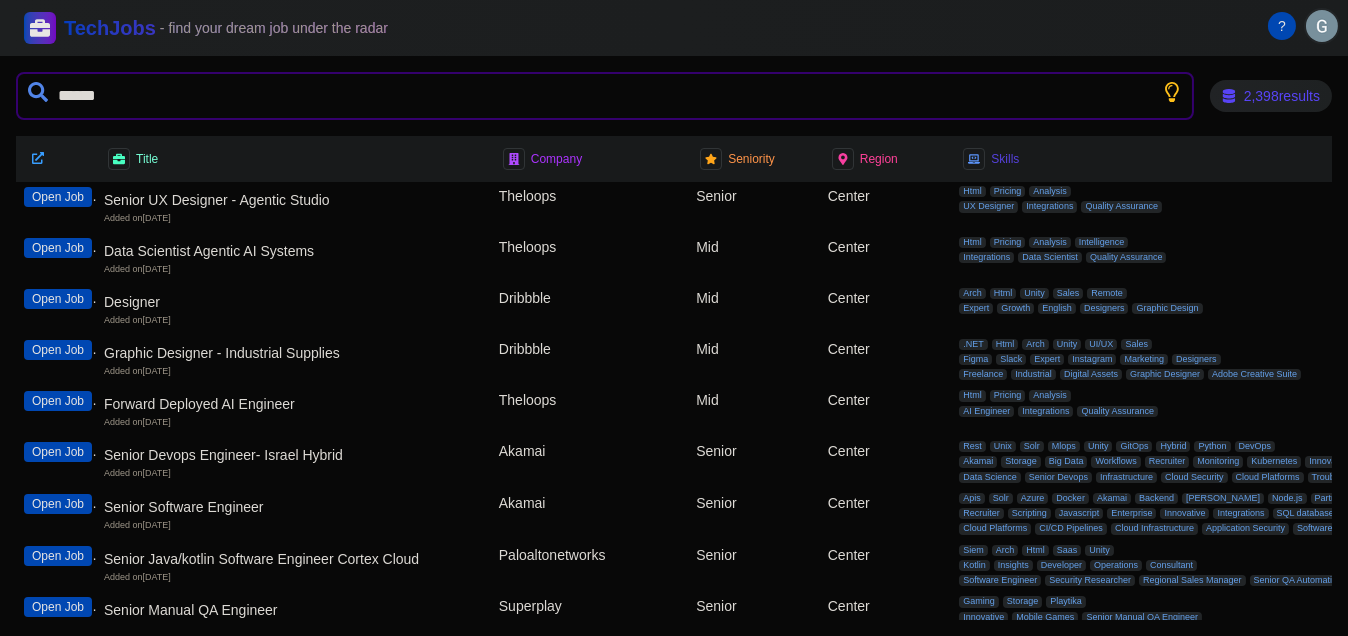 type 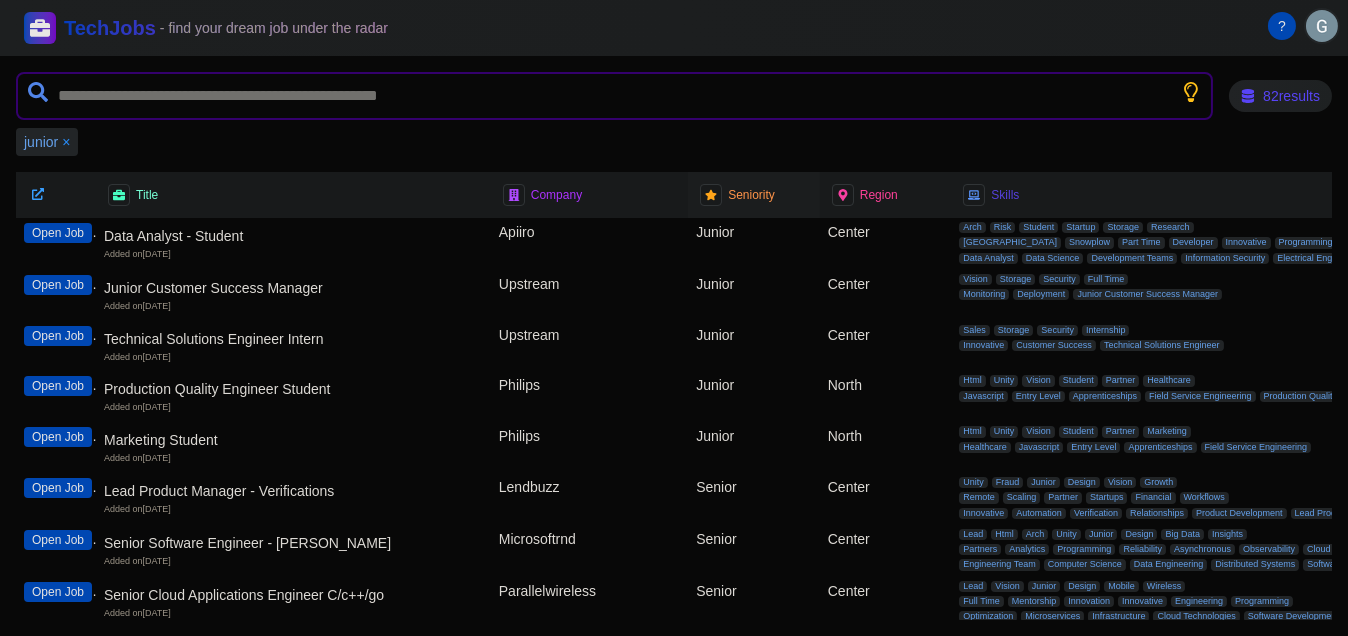 click on "Seniority" at bounding box center (751, 195) 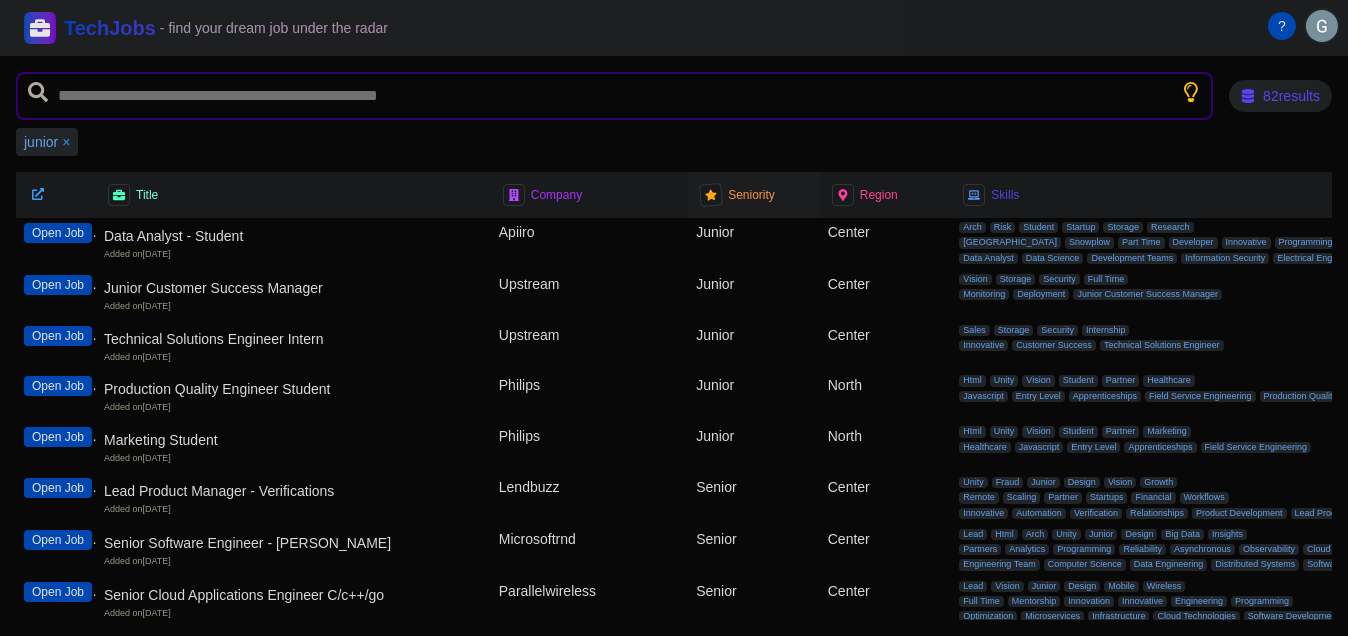 click 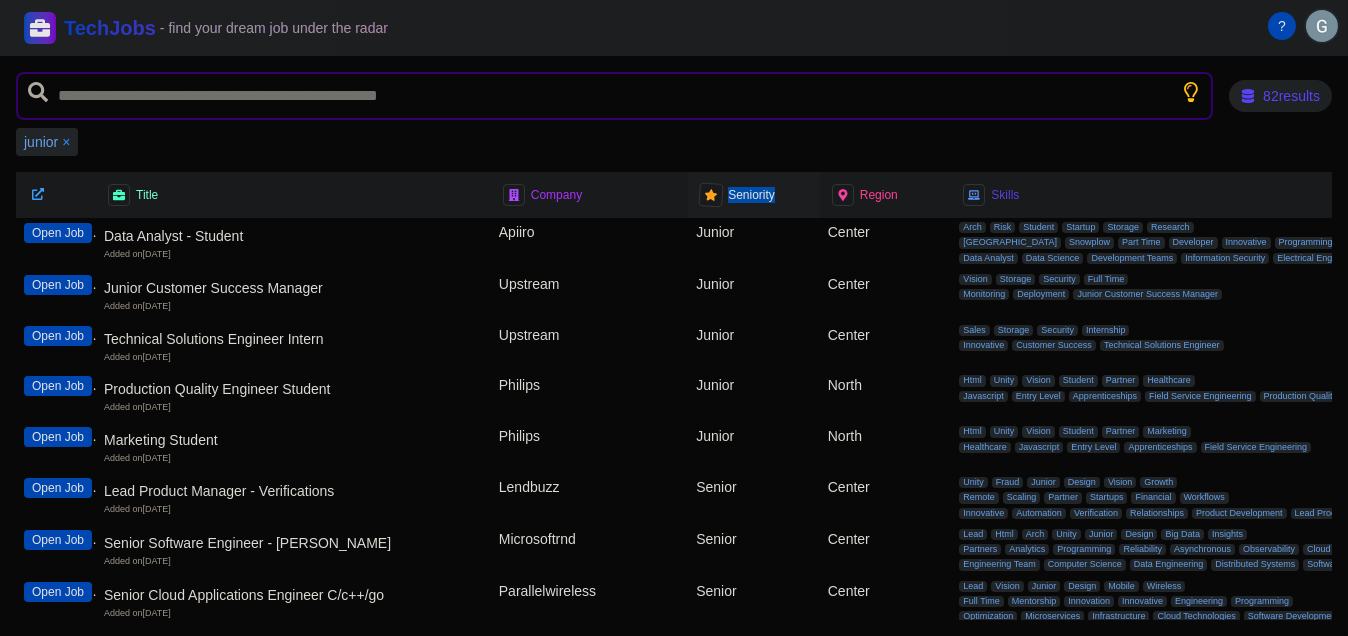 click 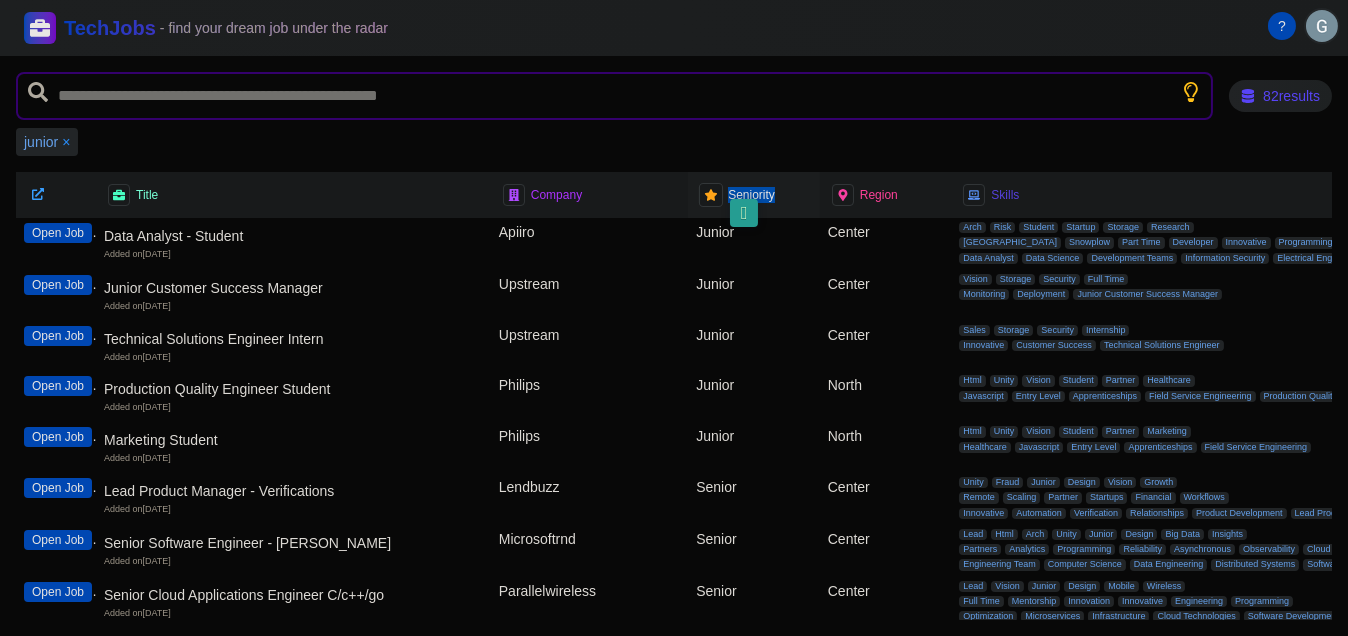 click 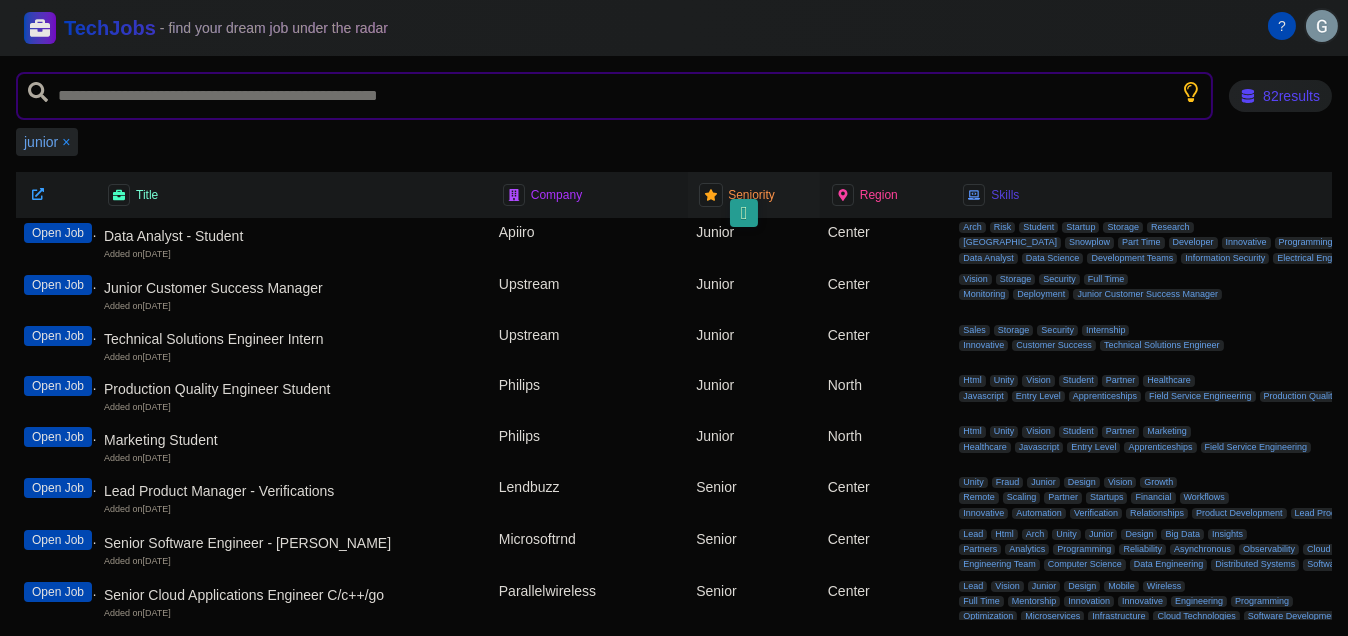 click on "Seniority" at bounding box center [754, 195] 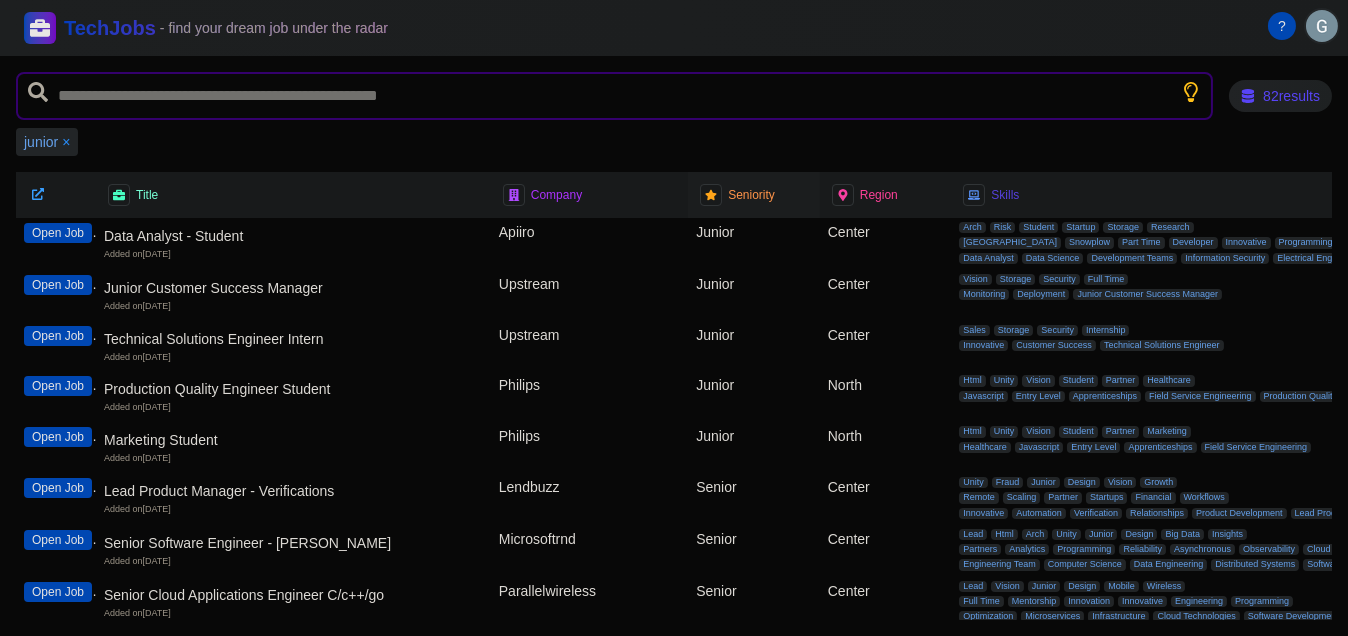 drag, startPoint x: 721, startPoint y: 190, endPoint x: 737, endPoint y: 190, distance: 16 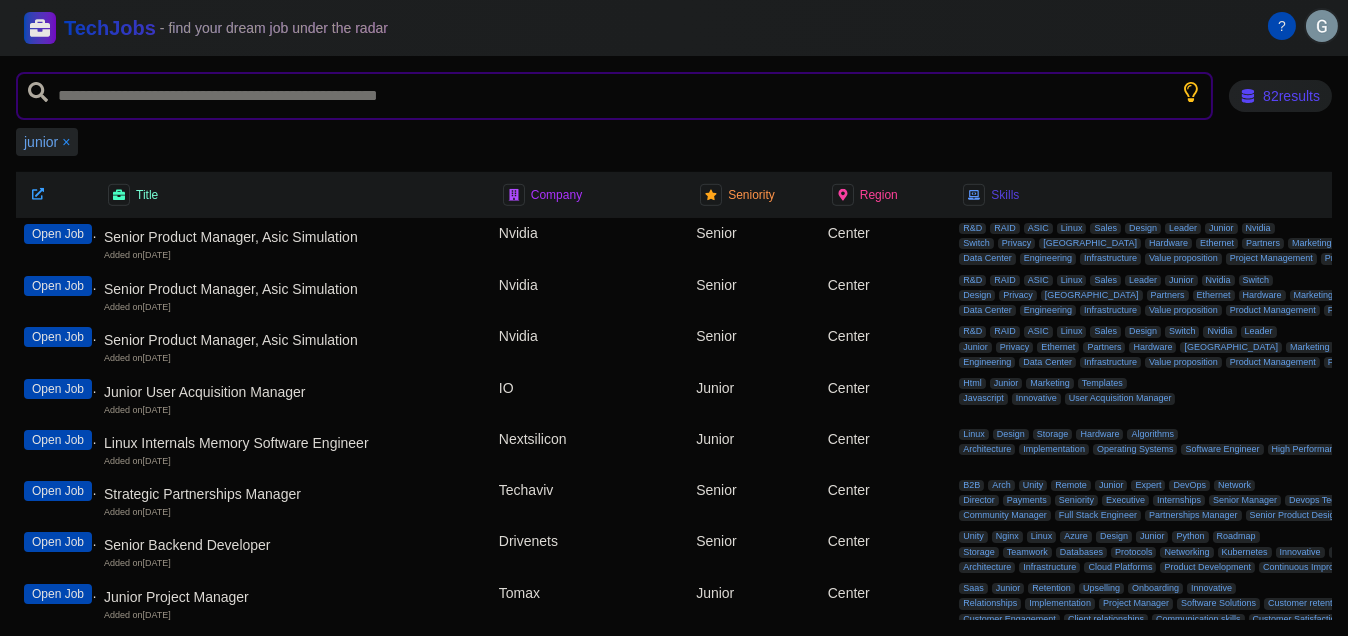 scroll, scrollTop: 3200, scrollLeft: 0, axis: vertical 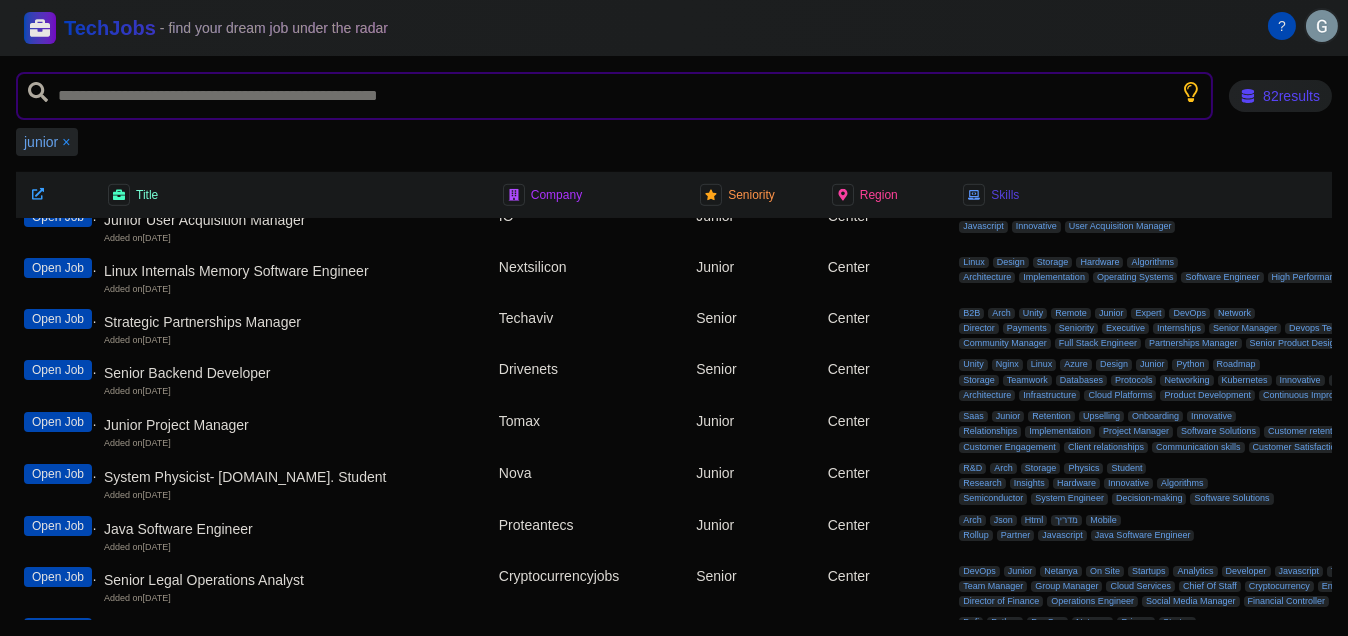 click on "Open Job" at bounding box center [58, 526] 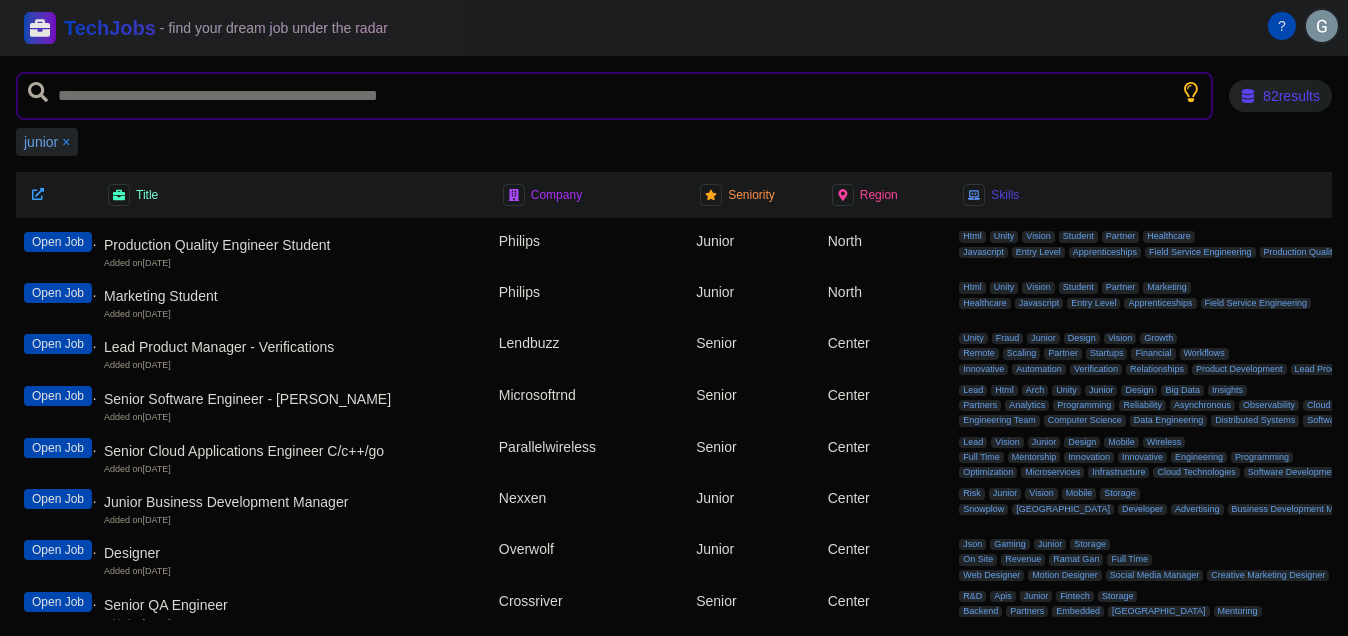 scroll, scrollTop: 0, scrollLeft: 0, axis: both 